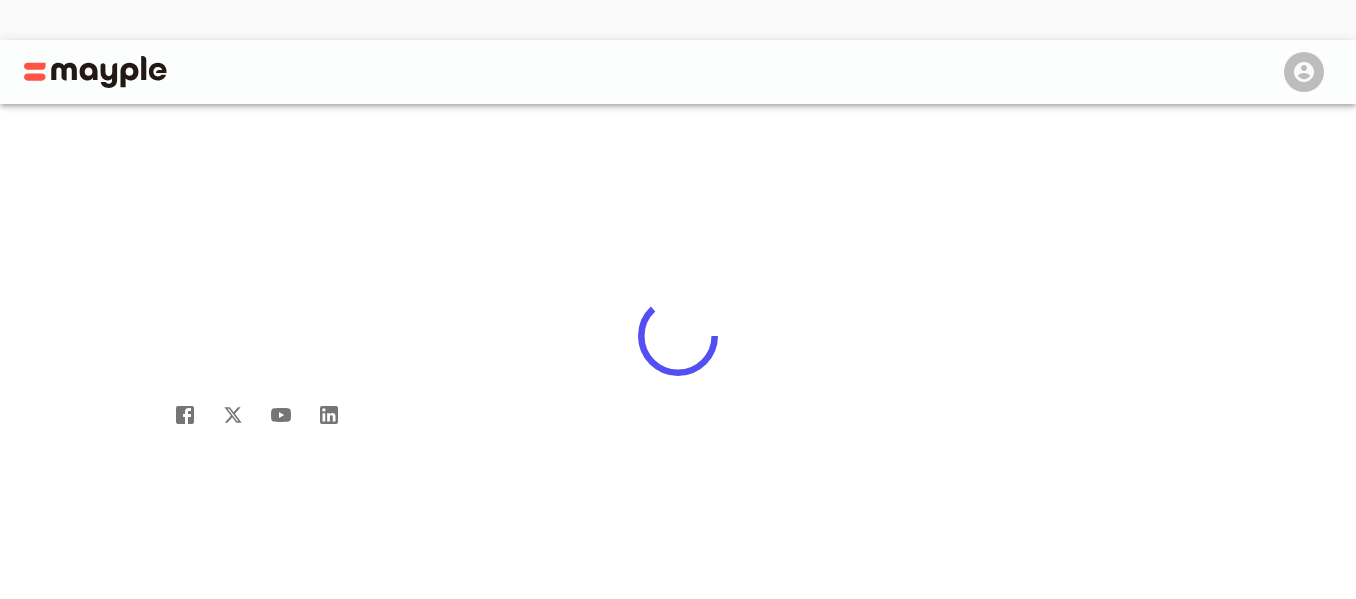 scroll, scrollTop: 0, scrollLeft: 0, axis: both 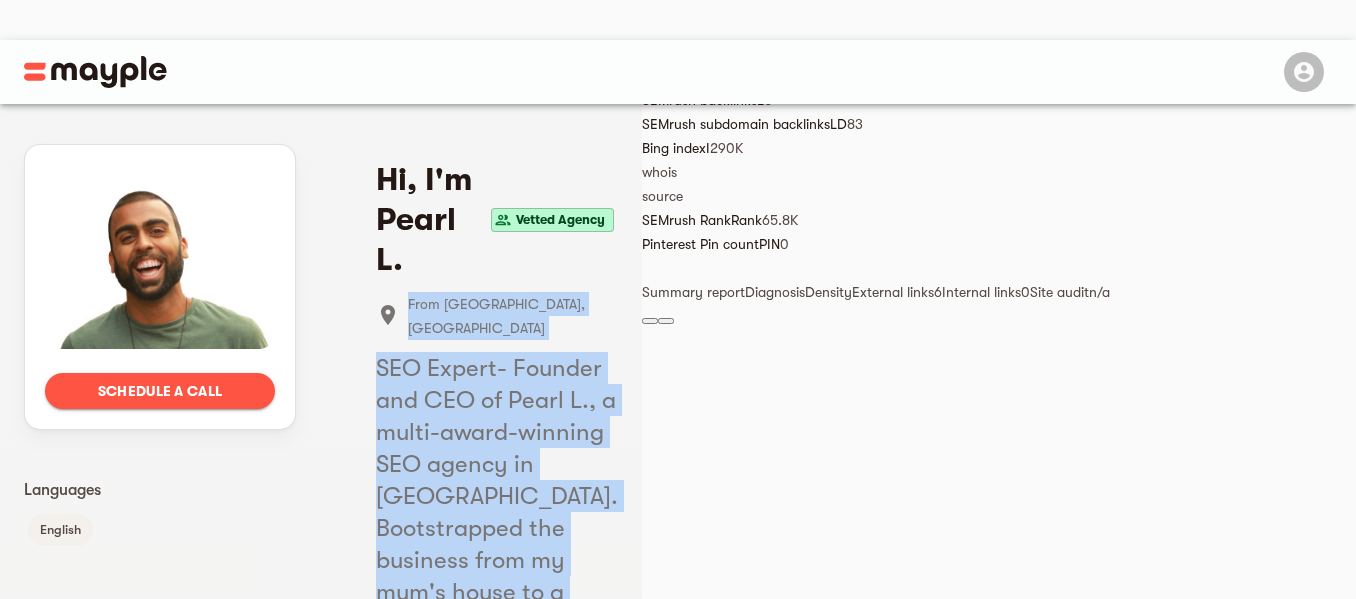 drag, startPoint x: 503, startPoint y: 235, endPoint x: 1259, endPoint y: 399, distance: 773.58386 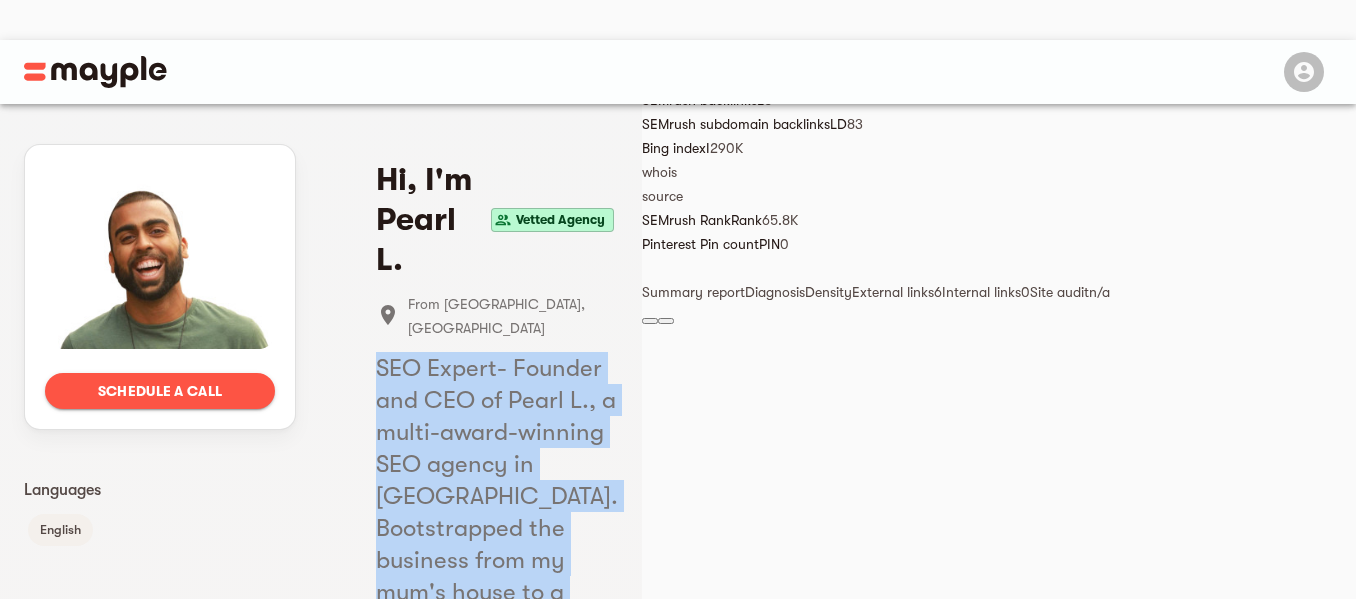 drag, startPoint x: 1259, startPoint y: 392, endPoint x: 504, endPoint y: 277, distance: 763.70807 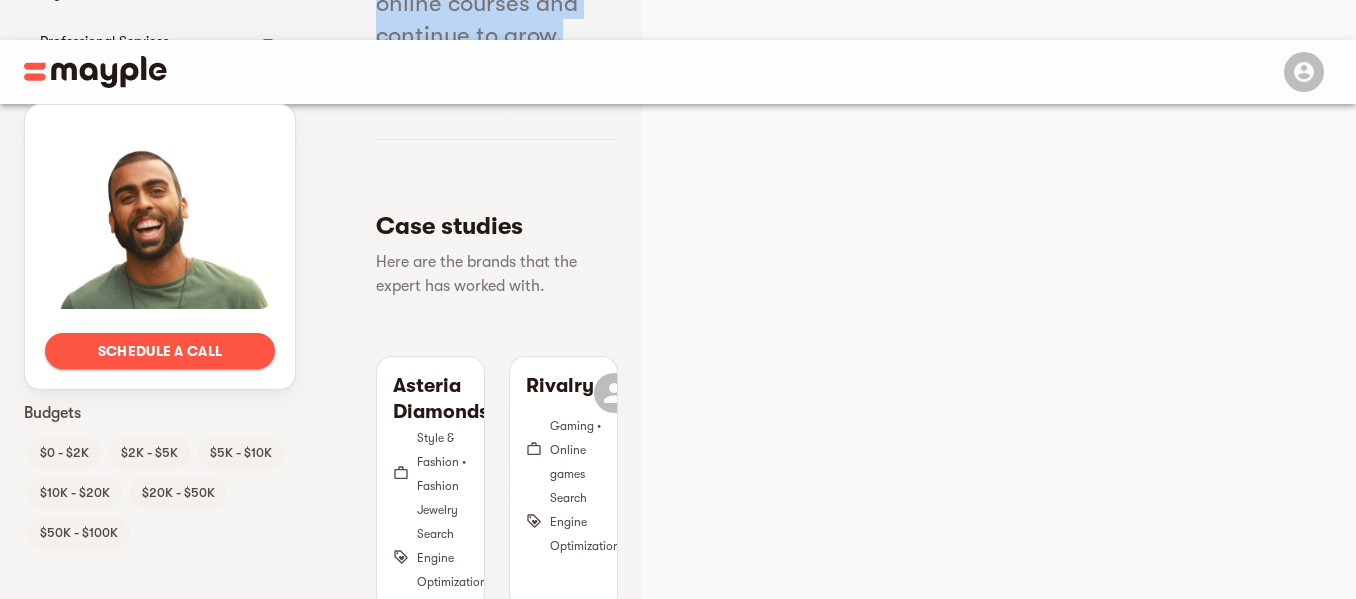 scroll, scrollTop: 1000, scrollLeft: 0, axis: vertical 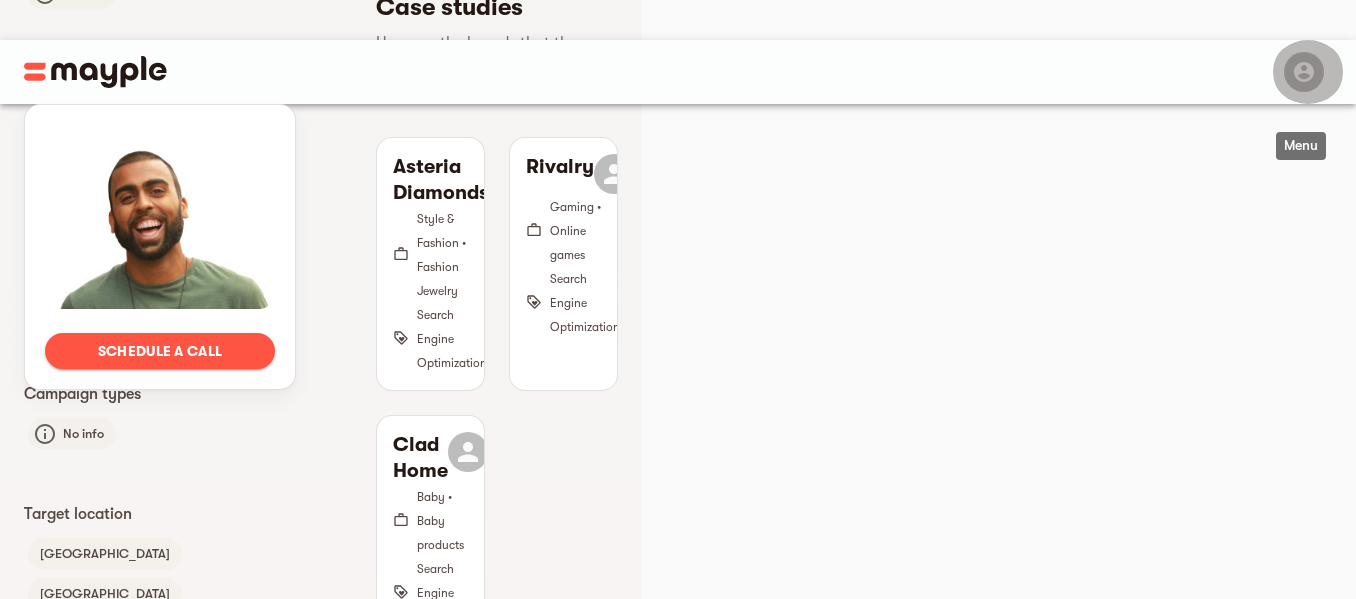 click at bounding box center [1304, 72] 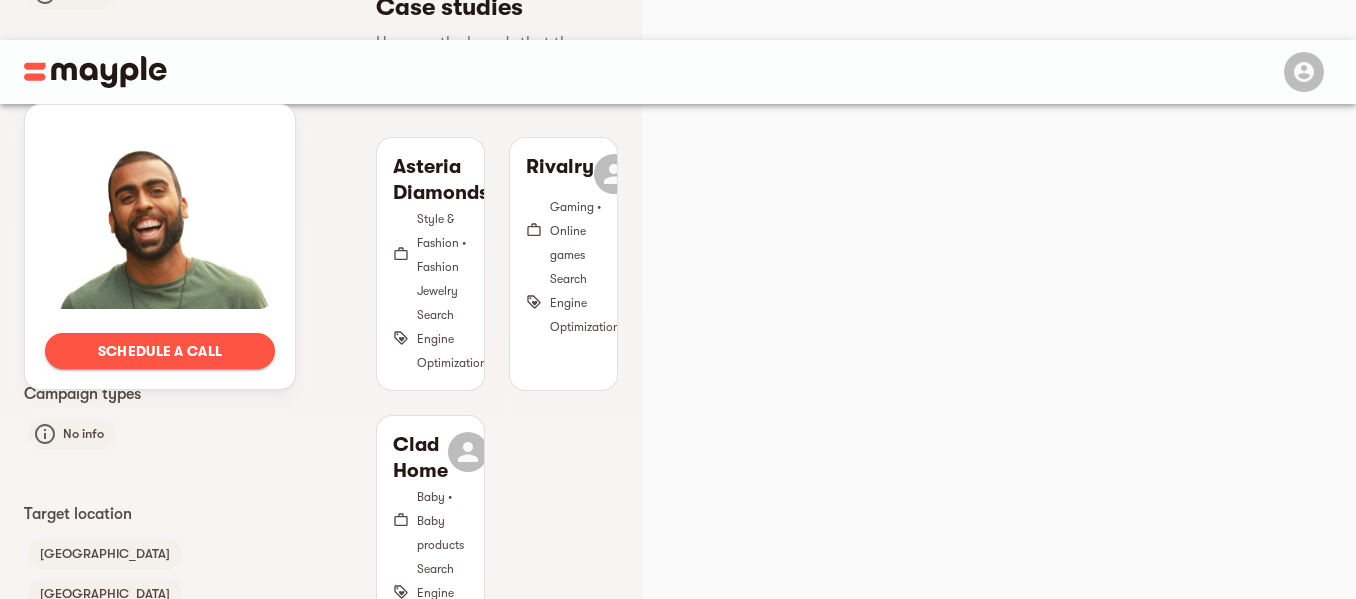 click on "Schedule a call Languages English Client Type B2B Industries Style & Fashion Clothing and shoes Fine Jewelry Professional Services Tax and accounting Marketing agencies Consulting Services Education Online courses Client stage expertise No info Product costs range No info Budgets $0 - $2K $2K - $5K $5K - $10K $10K - $20K $20K - $50K $50K - $100K Campaign types No info Target location United Kingdom United States Canada Australia New Zealand India Hi, I'm Pearl L. Vetted Agency From London, United Kingdom SEO Expert- Founder and CEO of Pearl L., a multi-award-winning SEO agency in London. Bootstrapped the business from my mum's house to a £275k company in less than 24 months. Invested in algorithmic trading, launched 5-figure online courses and continue to grow. Case studies Here are the brands that the expert has worked with. Asteria Diamonds Style & Fashion • Fashion Jewelry Search Engine Optimization Rivalry Gaming • Online games Search Engine Optimization Clad Home Baby • Baby products Vetted skills" at bounding box center (321, 84) 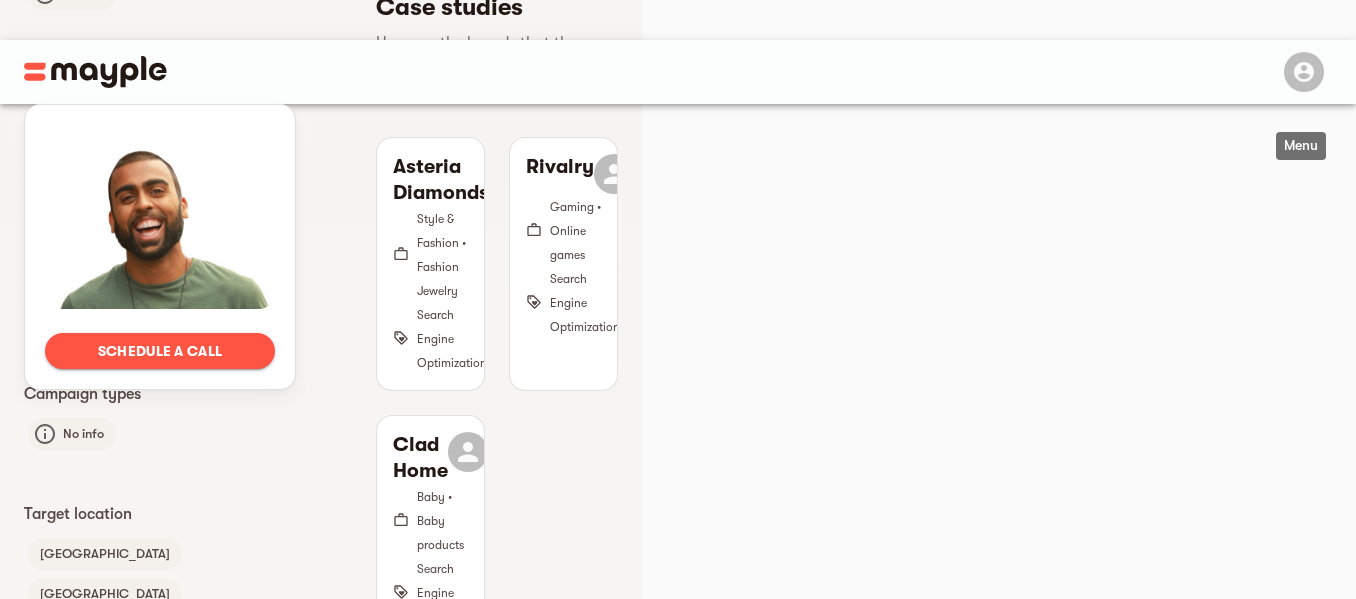 click at bounding box center [1304, 72] 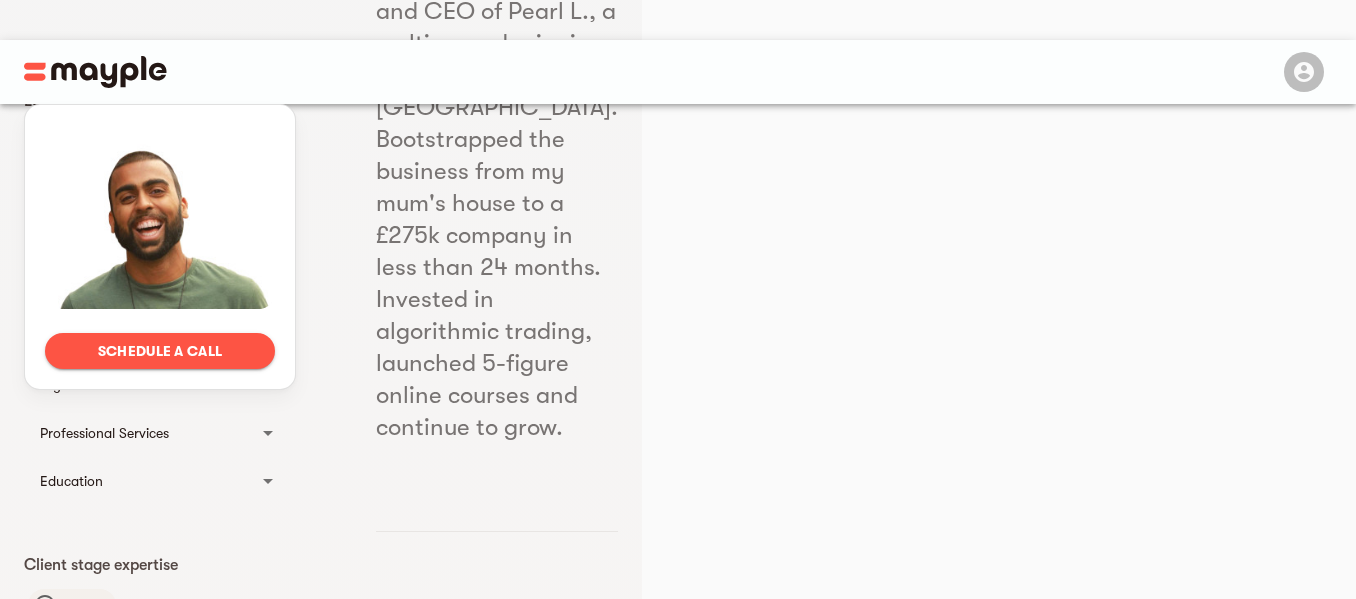 scroll, scrollTop: 400, scrollLeft: 0, axis: vertical 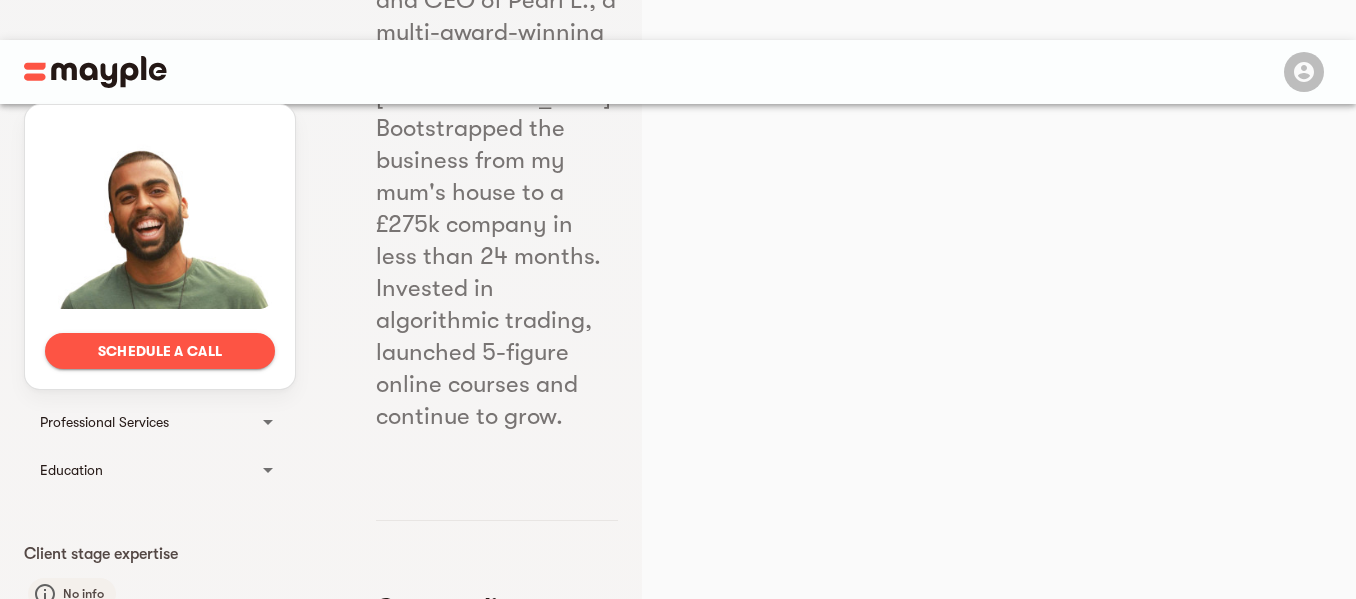 drag, startPoint x: 646, startPoint y: 235, endPoint x: 791, endPoint y: 517, distance: 317.09464 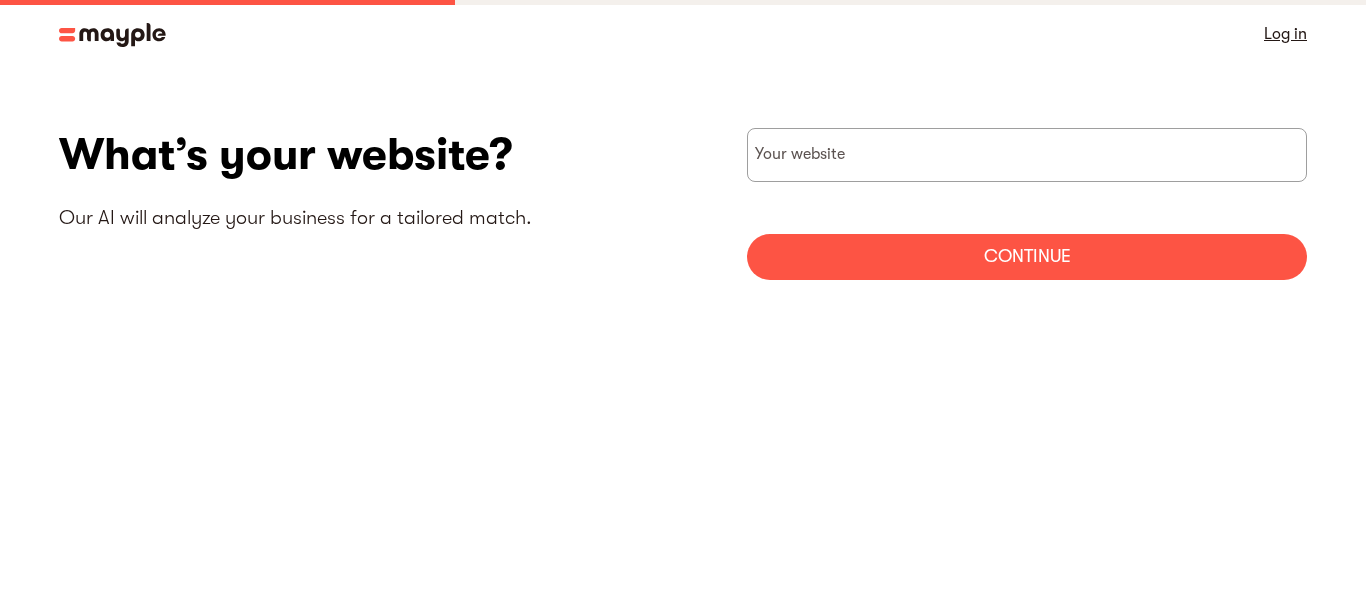 scroll, scrollTop: 0, scrollLeft: 0, axis: both 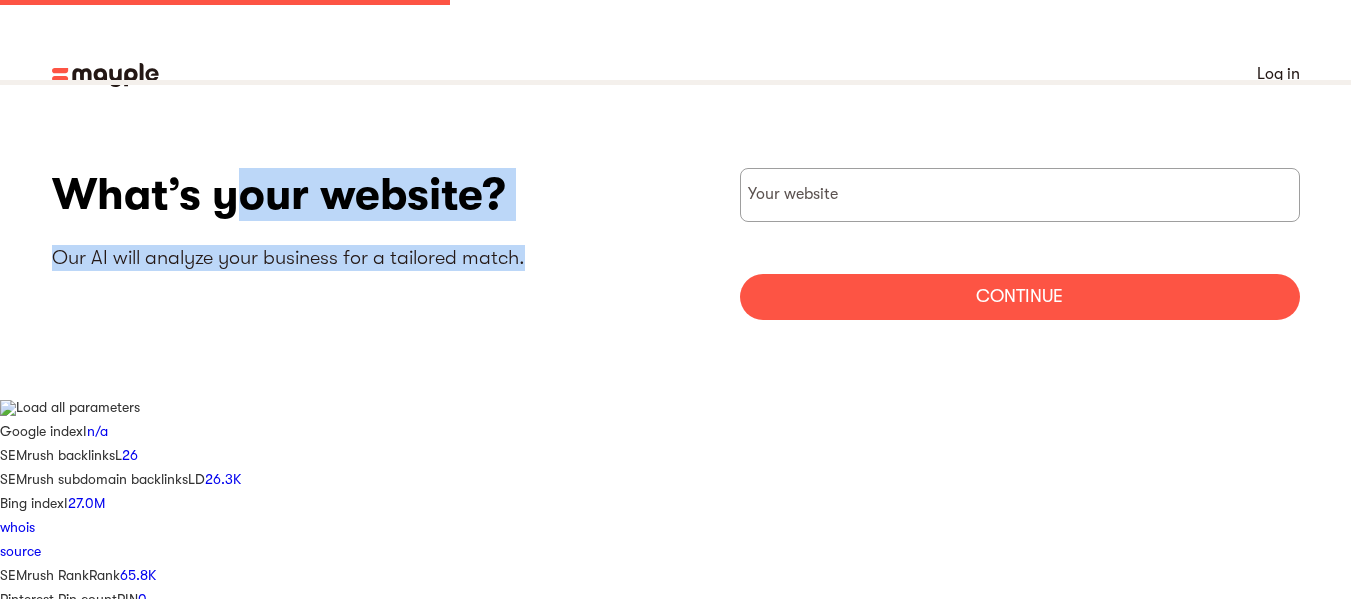 drag, startPoint x: 232, startPoint y: 189, endPoint x: 672, endPoint y: 246, distance: 443.6767 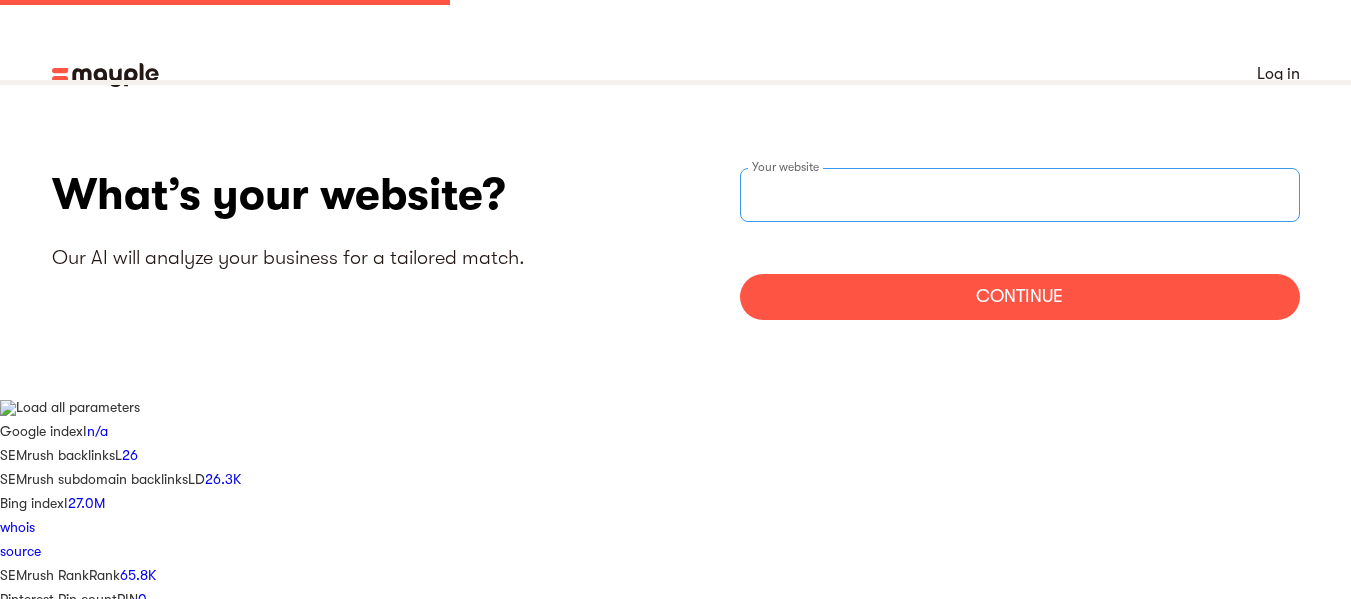 click at bounding box center [1020, 195] 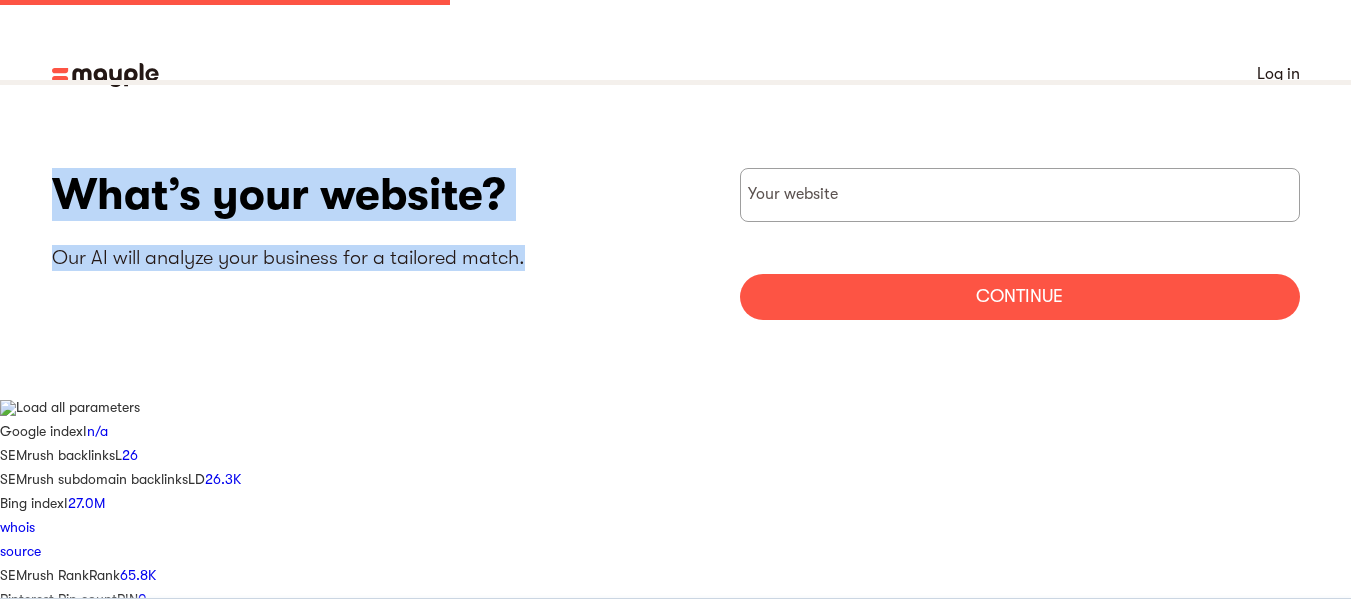 drag, startPoint x: 40, startPoint y: 198, endPoint x: 572, endPoint y: 271, distance: 536.9851 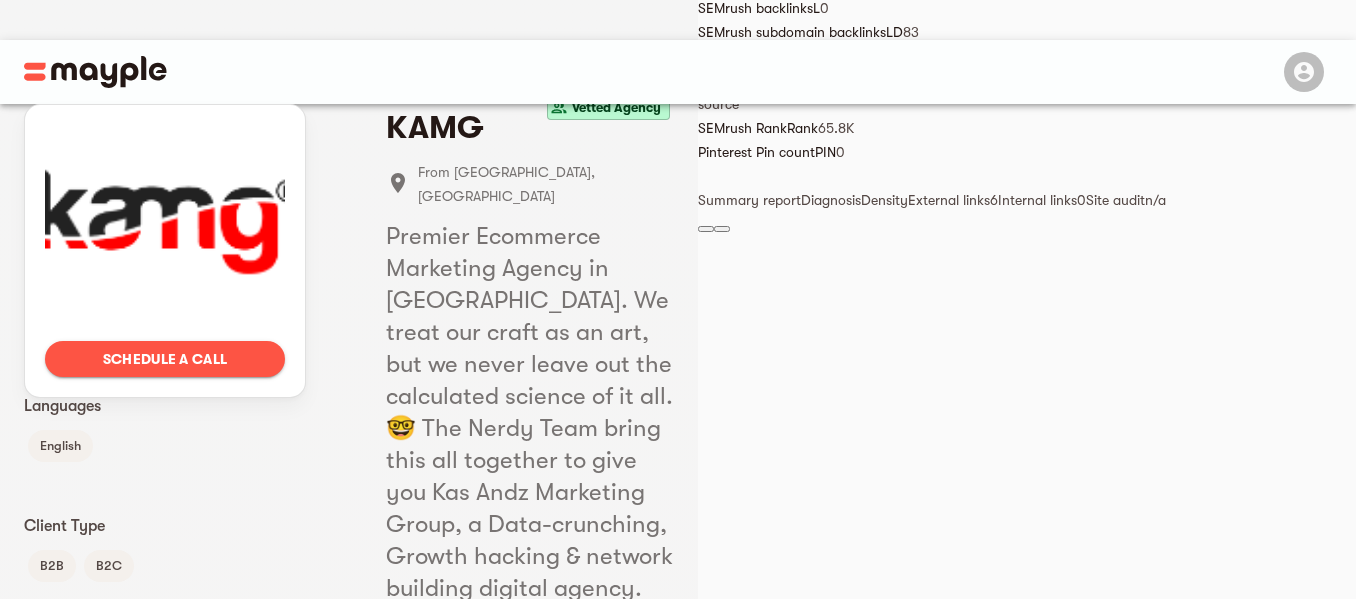 scroll, scrollTop: 191, scrollLeft: 0, axis: vertical 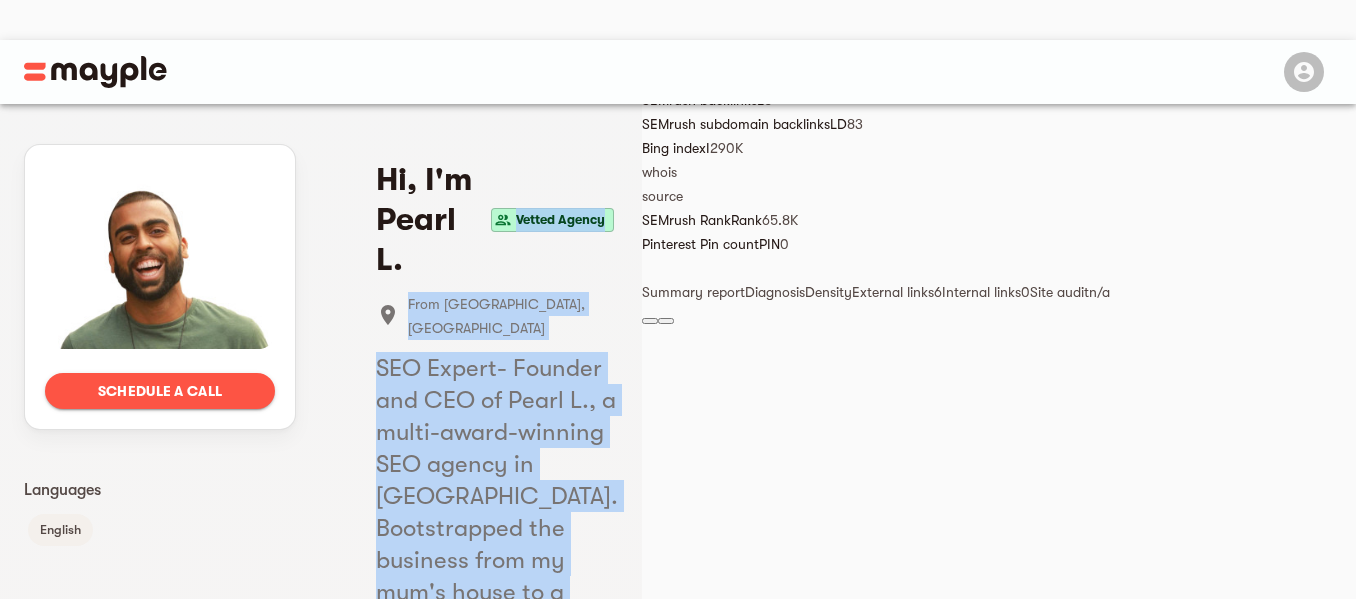 drag, startPoint x: 1163, startPoint y: 153, endPoint x: 1216, endPoint y: 378, distance: 231.15796 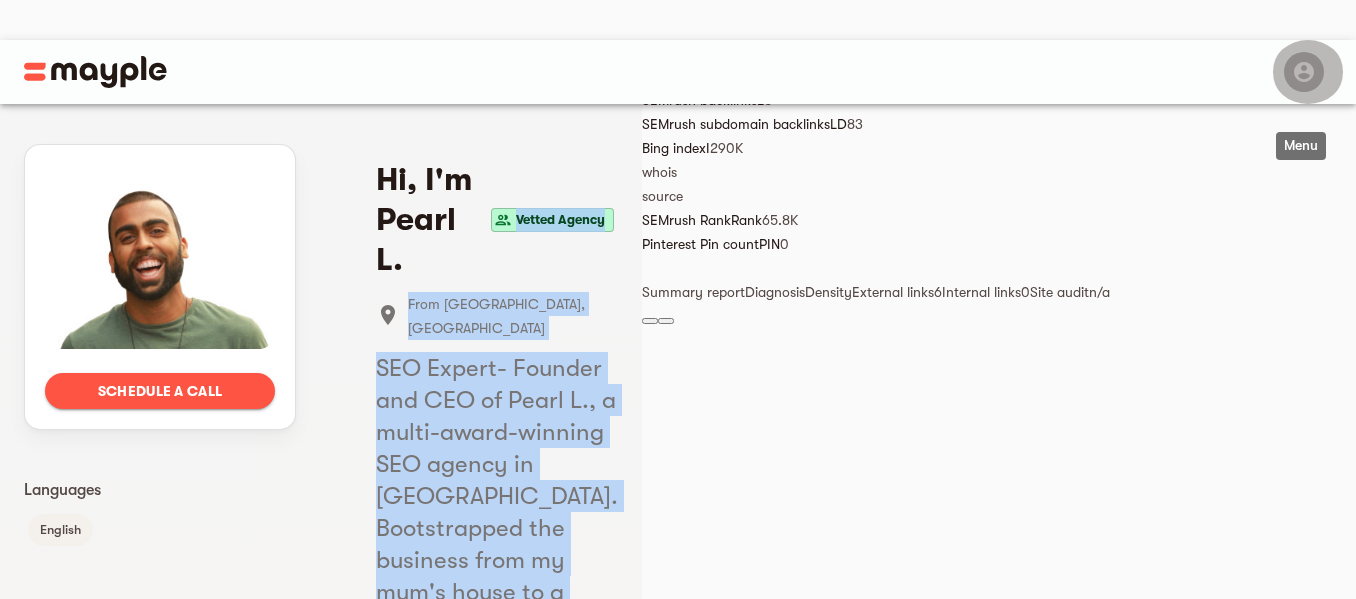 click 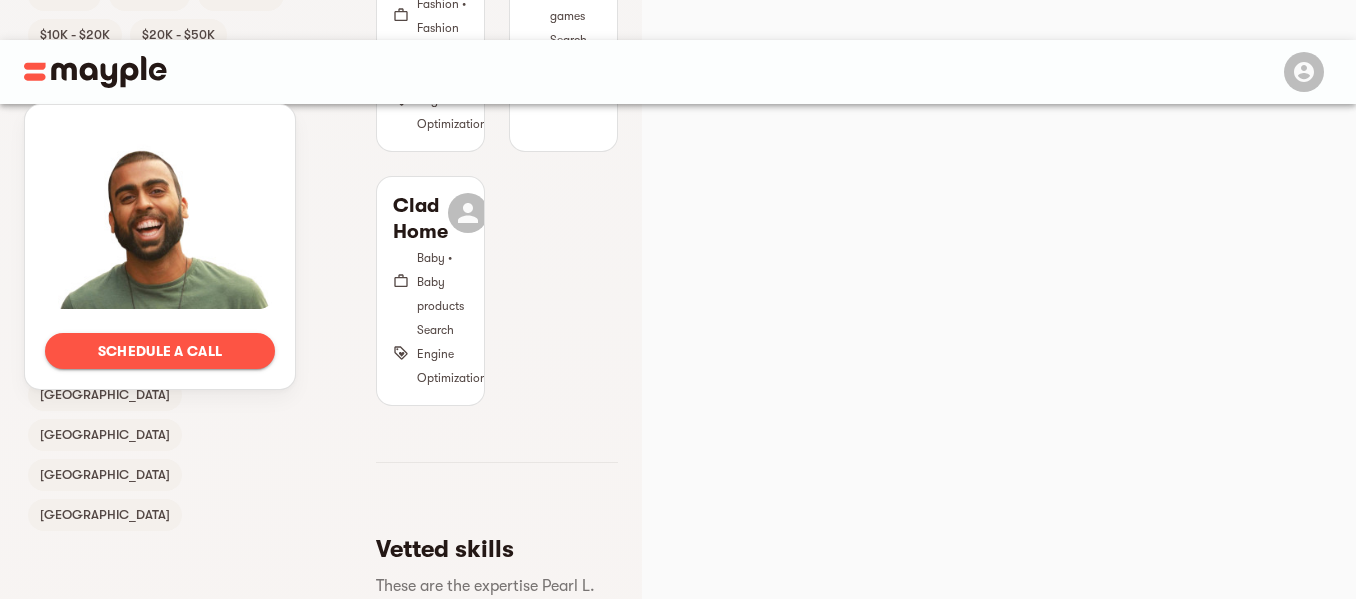 scroll, scrollTop: 1370, scrollLeft: 0, axis: vertical 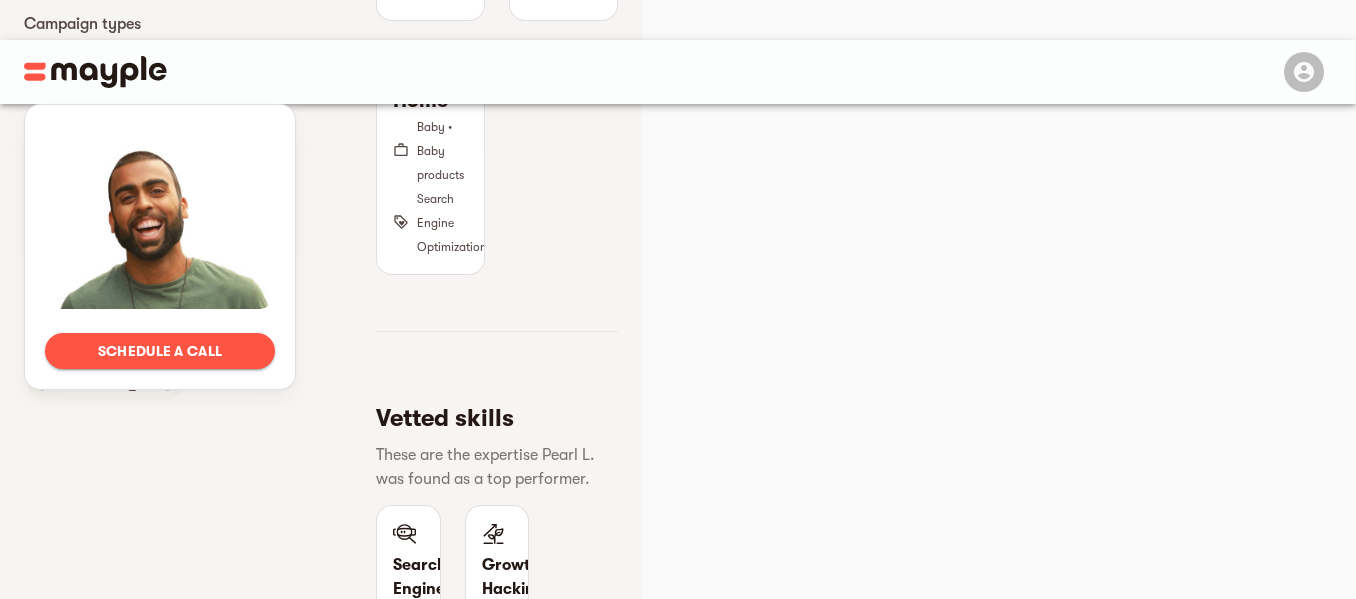 drag, startPoint x: 214, startPoint y: 508, endPoint x: 659, endPoint y: 550, distance: 446.97763 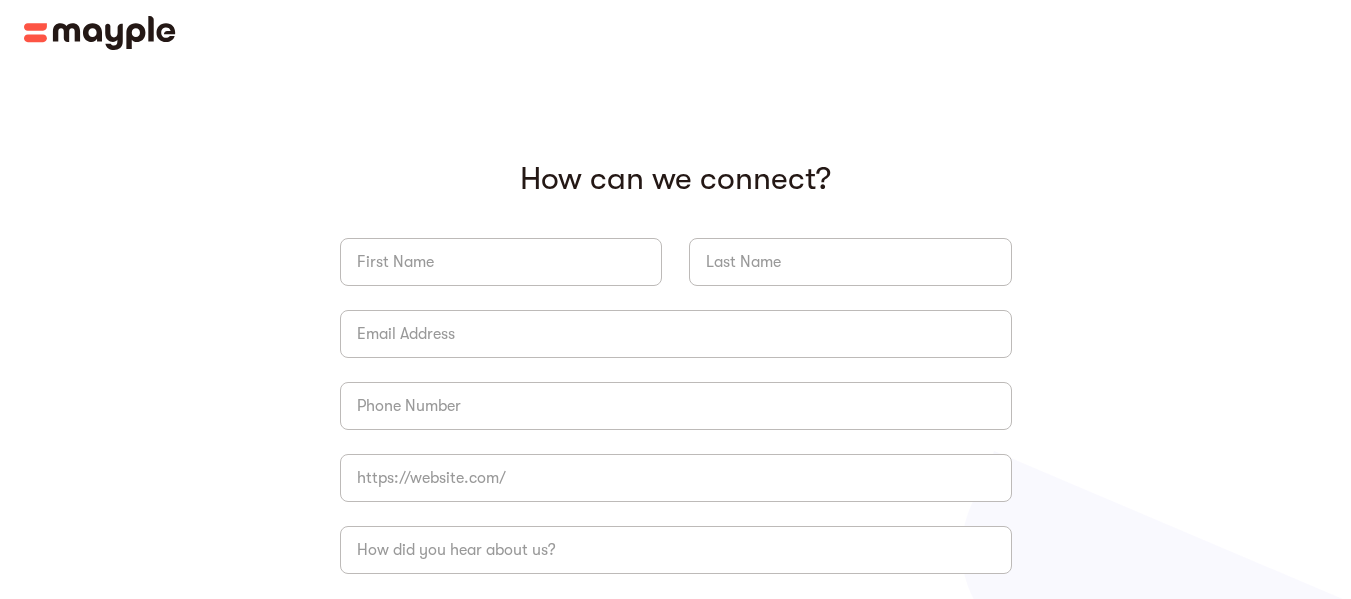 scroll, scrollTop: 0, scrollLeft: 0, axis: both 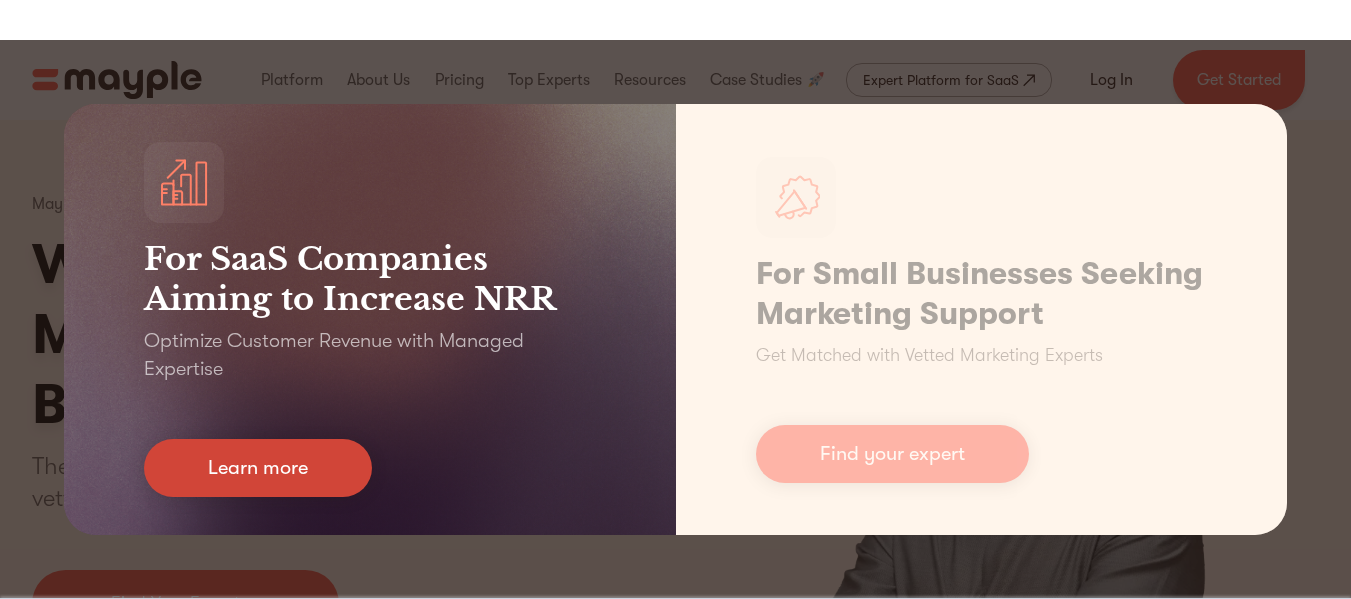 click on "Learn more" at bounding box center (258, 468) 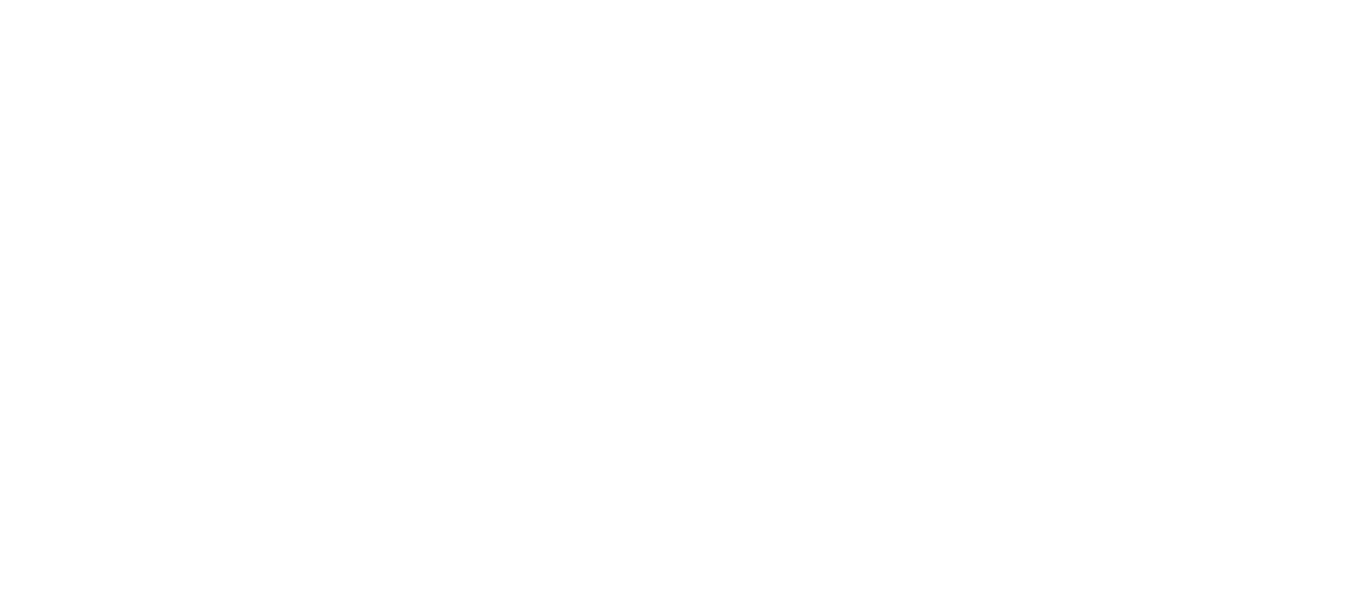 scroll, scrollTop: 0, scrollLeft: 0, axis: both 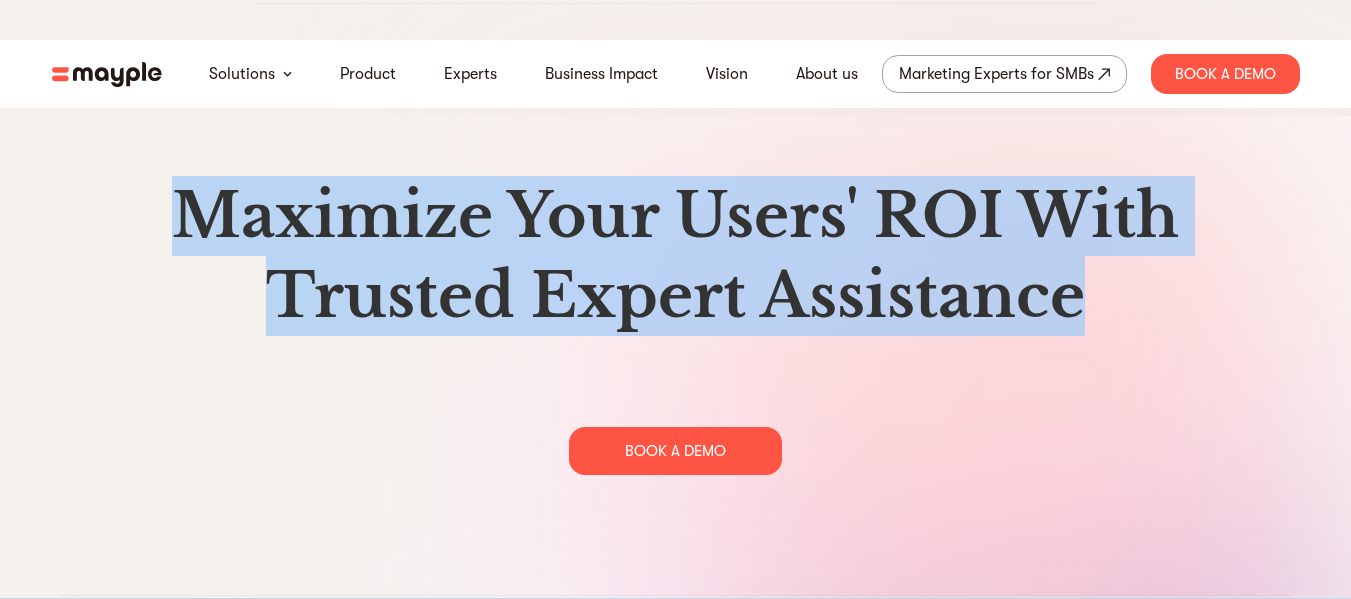 drag, startPoint x: 26, startPoint y: 184, endPoint x: 1257, endPoint y: 374, distance: 1245.5765 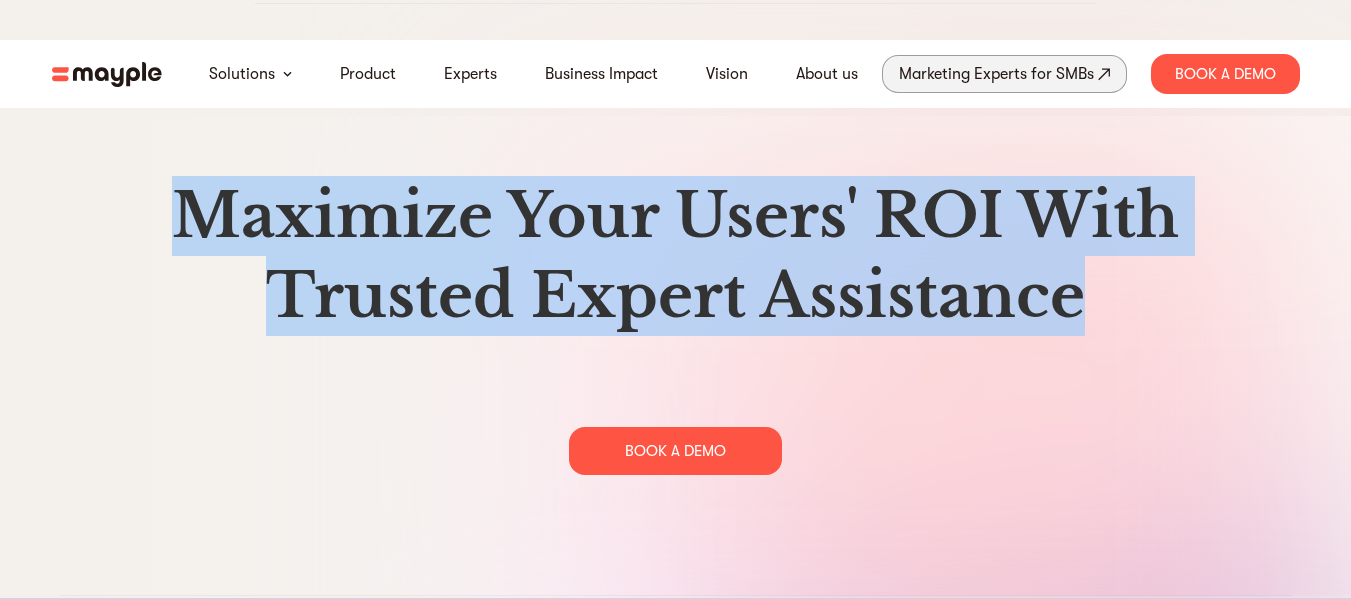 click on "Marketing Experts for SMBs" at bounding box center [996, 74] 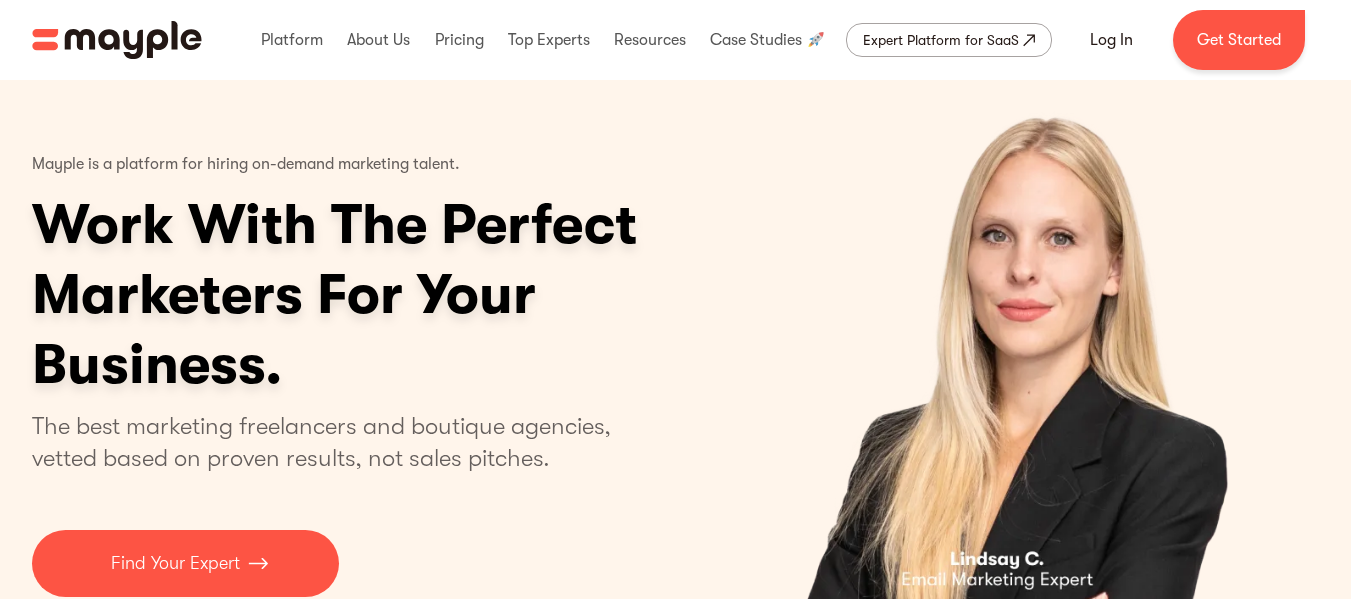 scroll, scrollTop: 0, scrollLeft: 0, axis: both 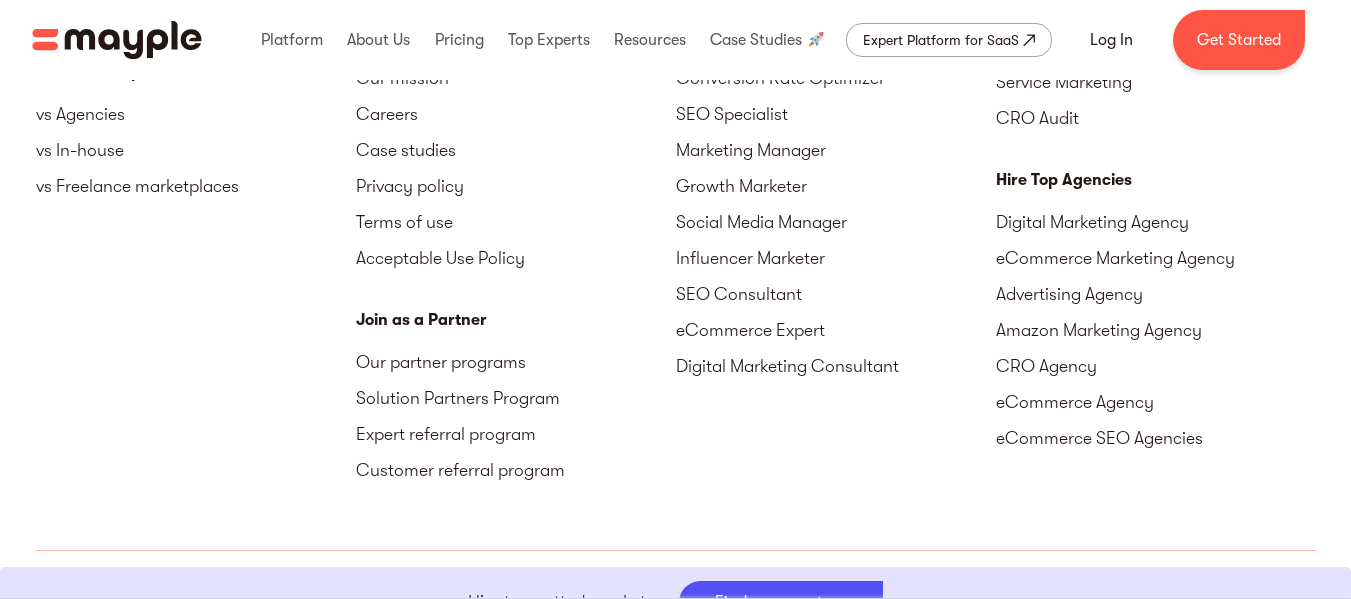 click on "Join as a Partner" at bounding box center [516, 320] 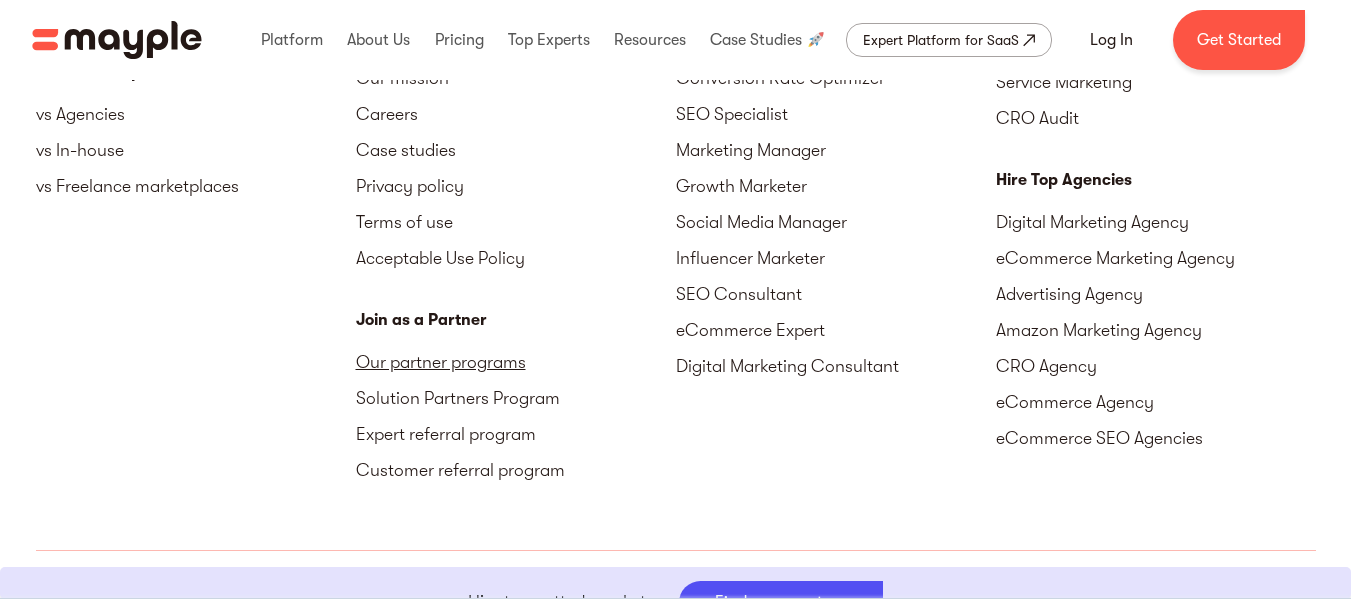 click on "Our partner programs" at bounding box center (516, 362) 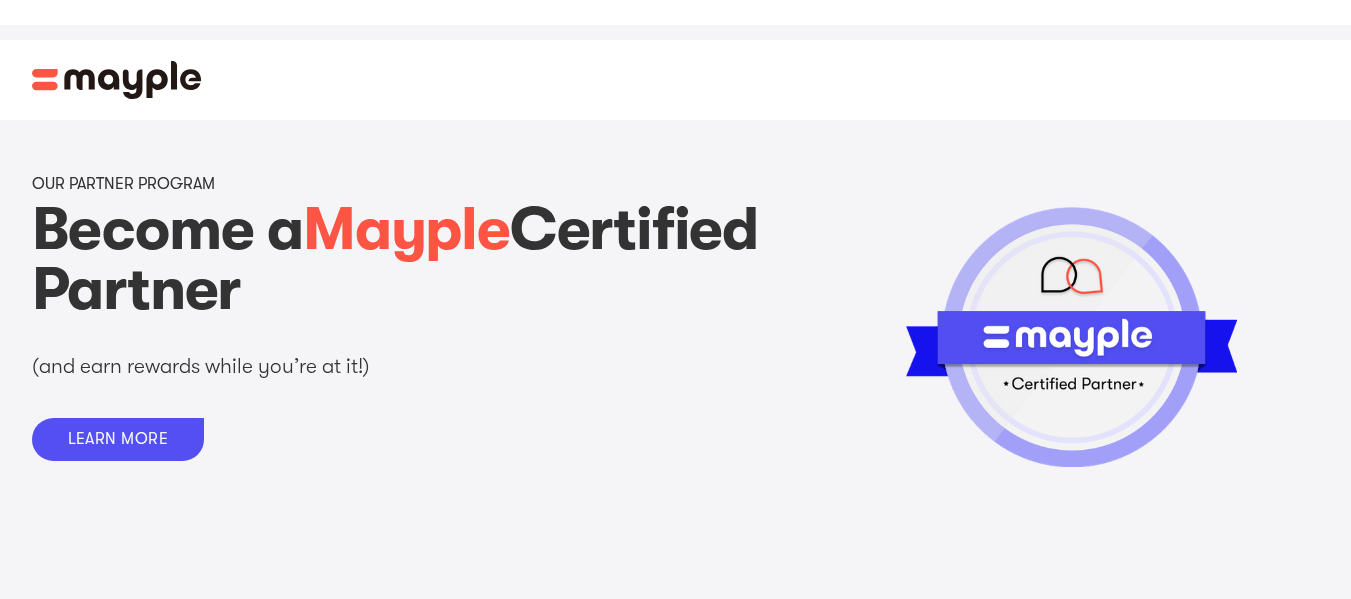scroll, scrollTop: 100, scrollLeft: 0, axis: vertical 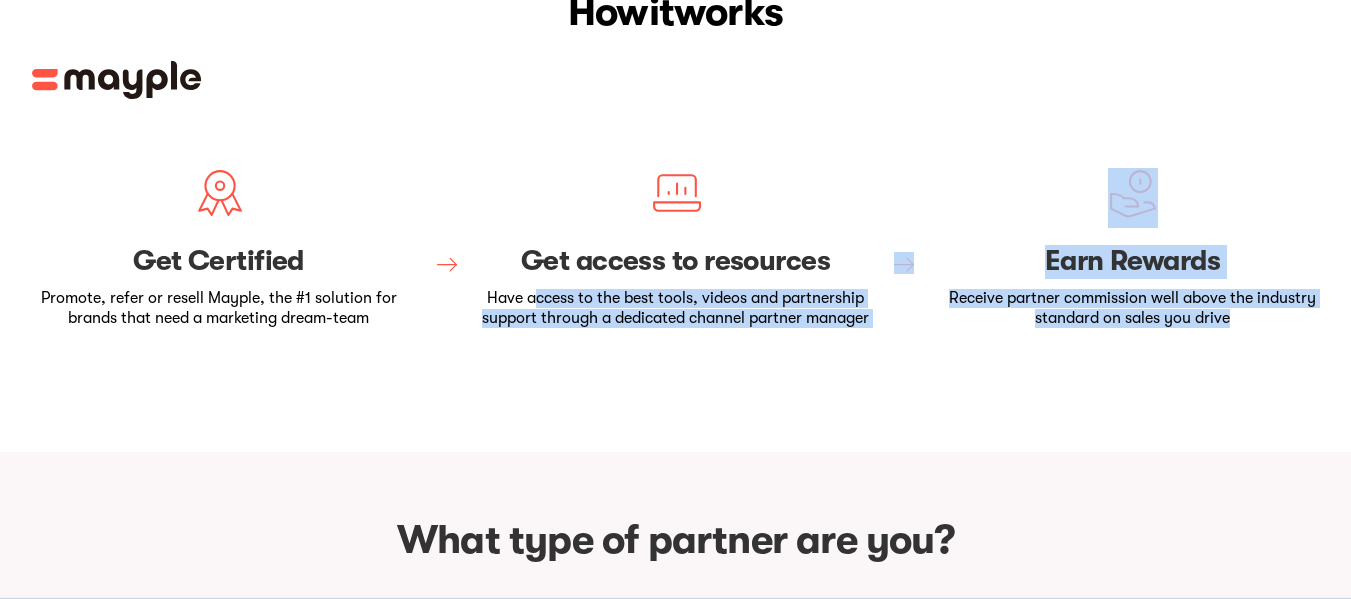 drag, startPoint x: 566, startPoint y: 288, endPoint x: 1290, endPoint y: 323, distance: 724.8455 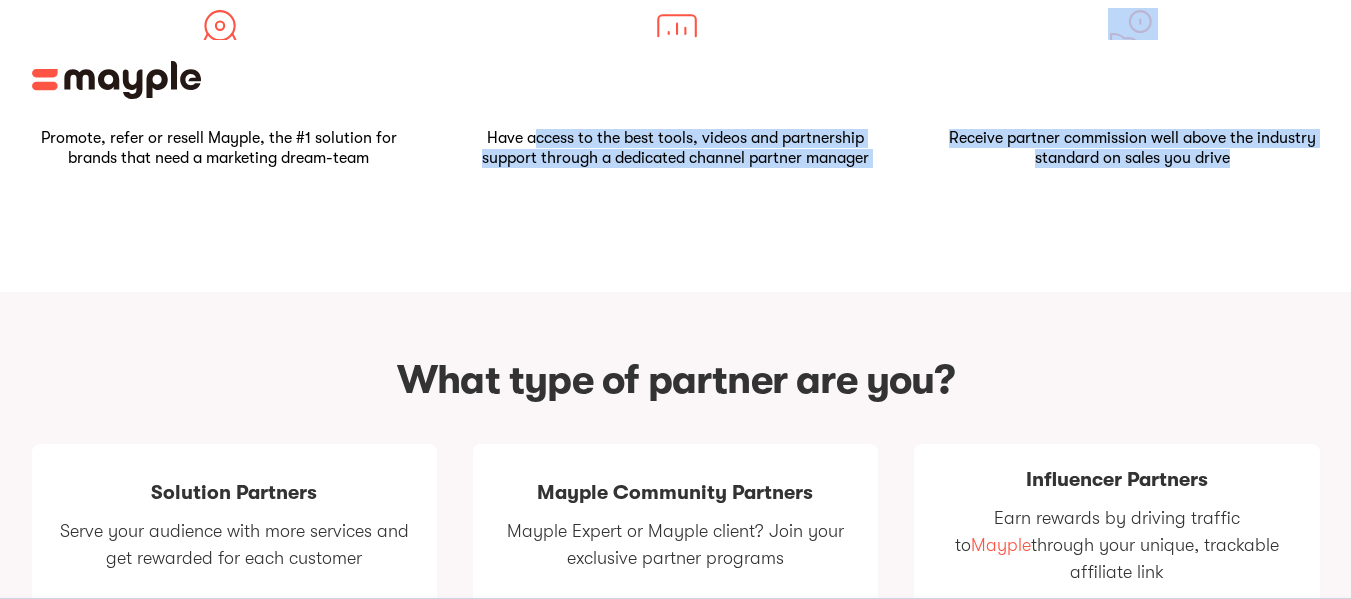 scroll, scrollTop: 1100, scrollLeft: 0, axis: vertical 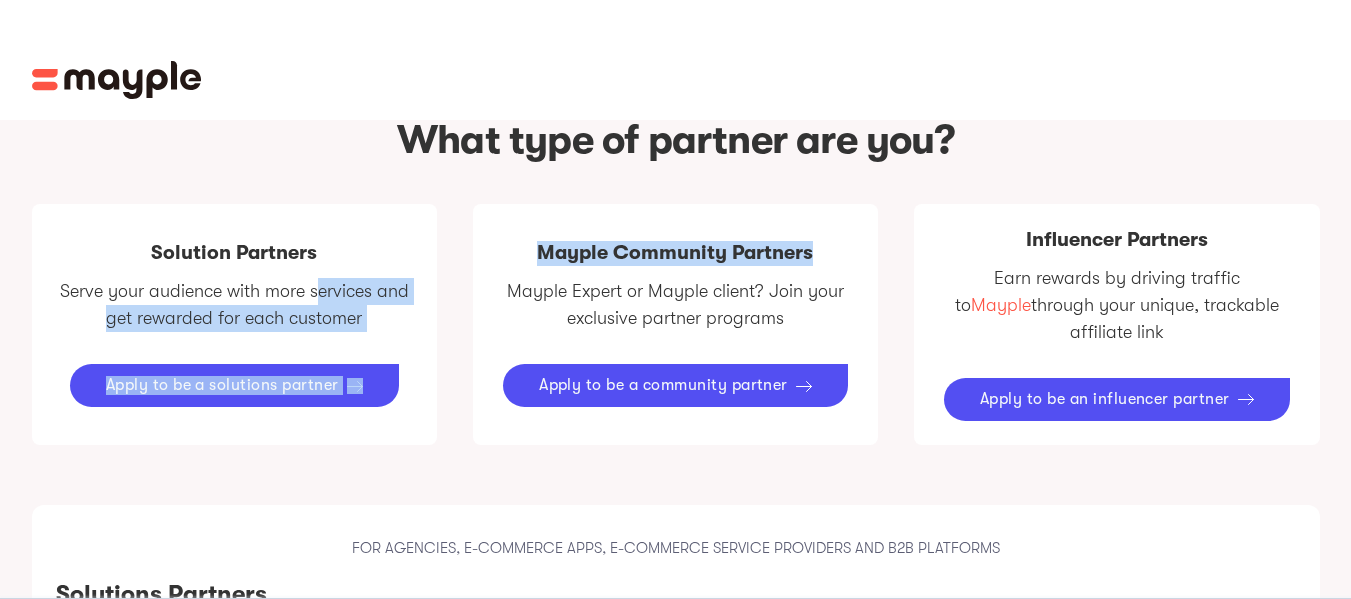 drag, startPoint x: 314, startPoint y: 271, endPoint x: 865, endPoint y: 205, distance: 554.9387 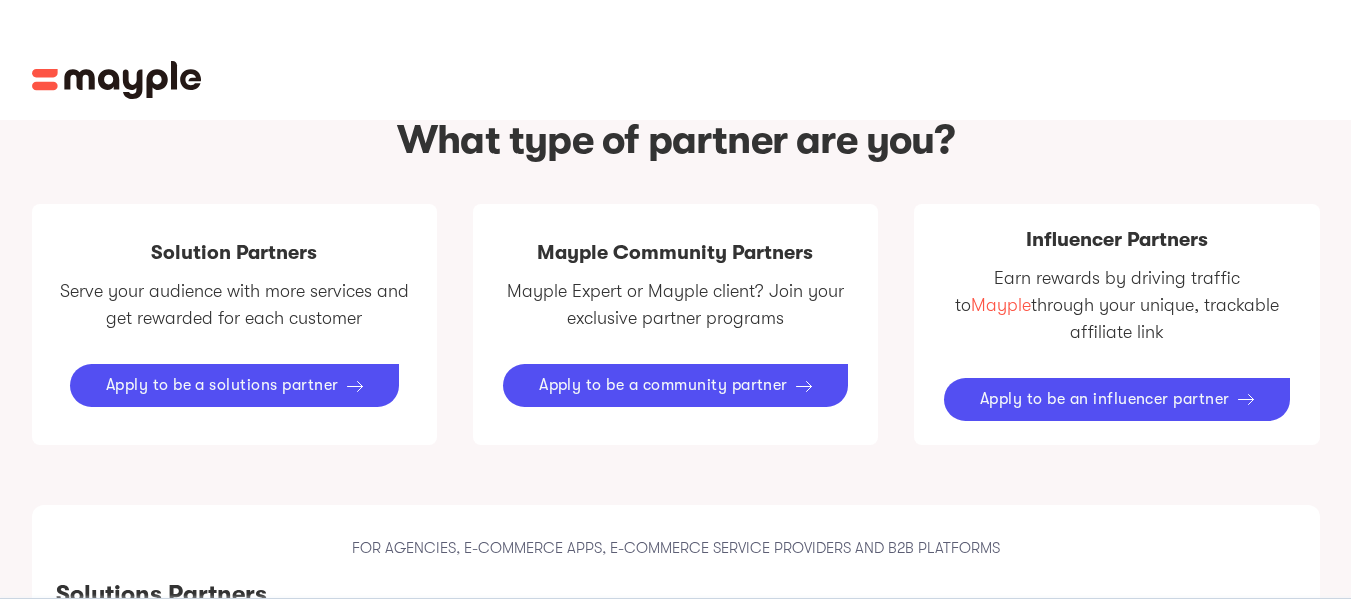 scroll, scrollTop: 0, scrollLeft: 0, axis: both 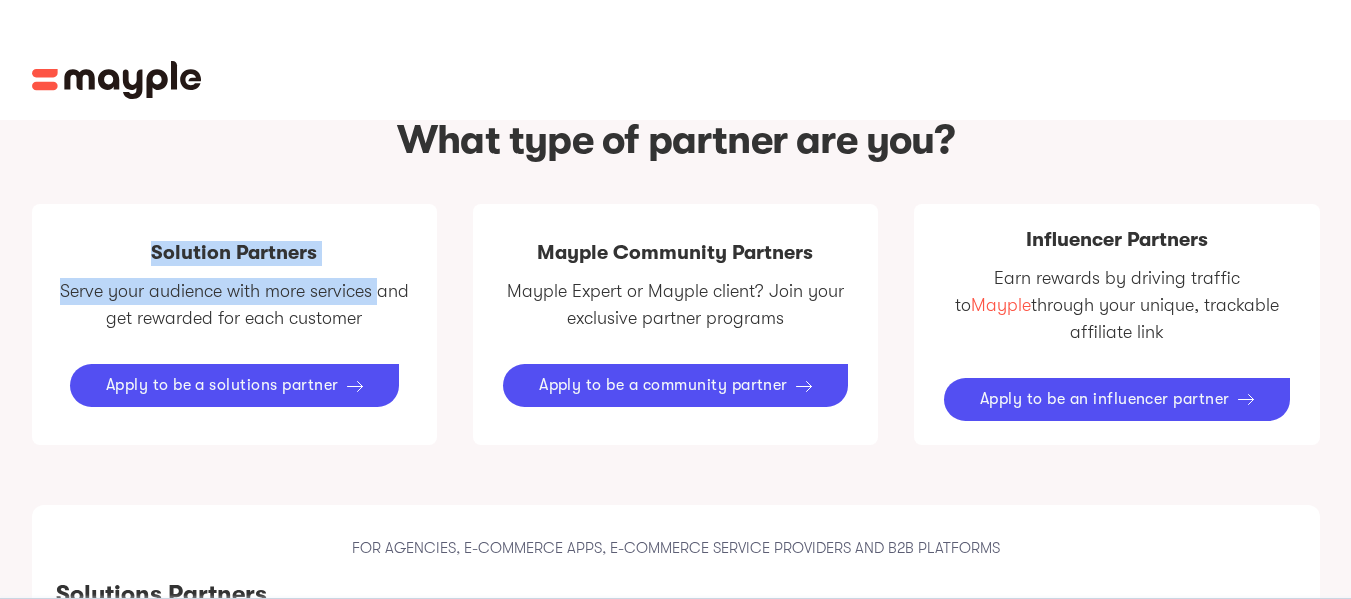 drag, startPoint x: 101, startPoint y: 178, endPoint x: 378, endPoint y: 290, distance: 298.7859 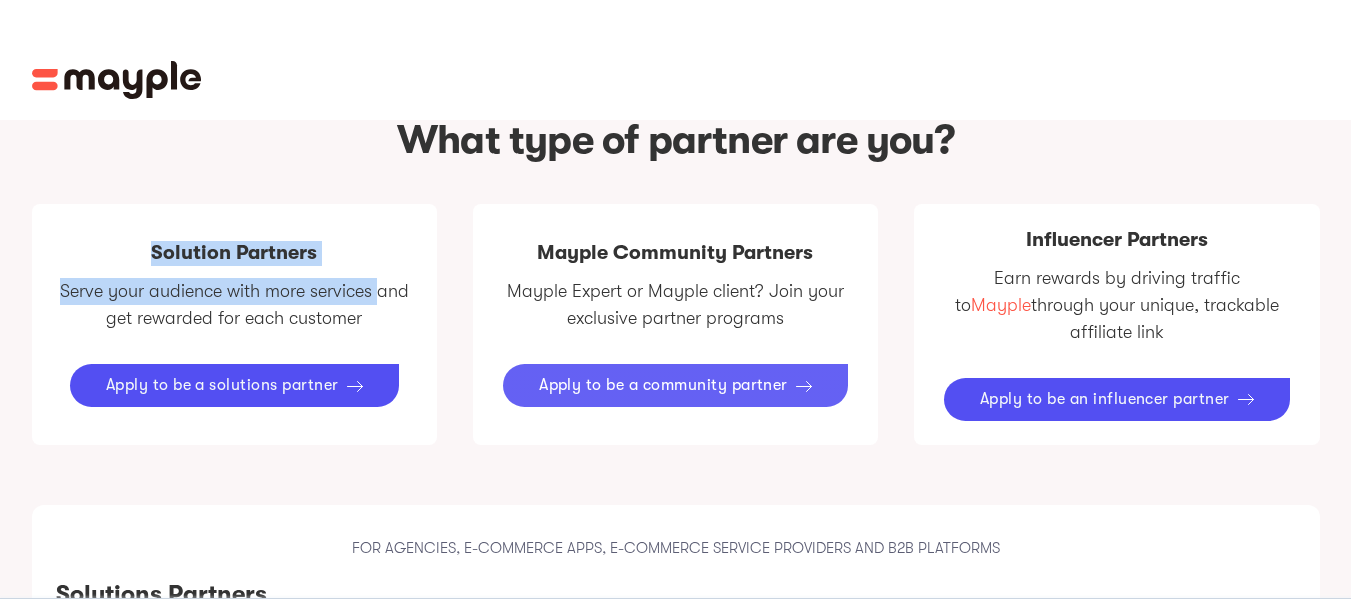 click on "Apply to be a community partner" at bounding box center [675, 385] 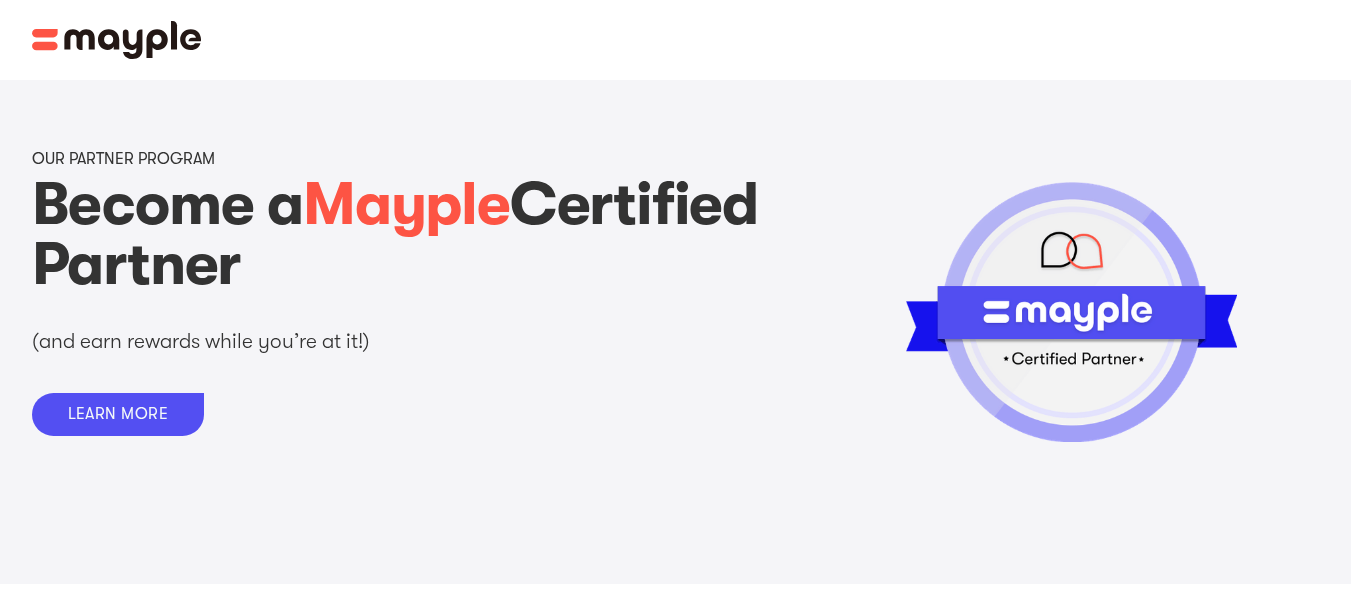 scroll, scrollTop: 3192, scrollLeft: 0, axis: vertical 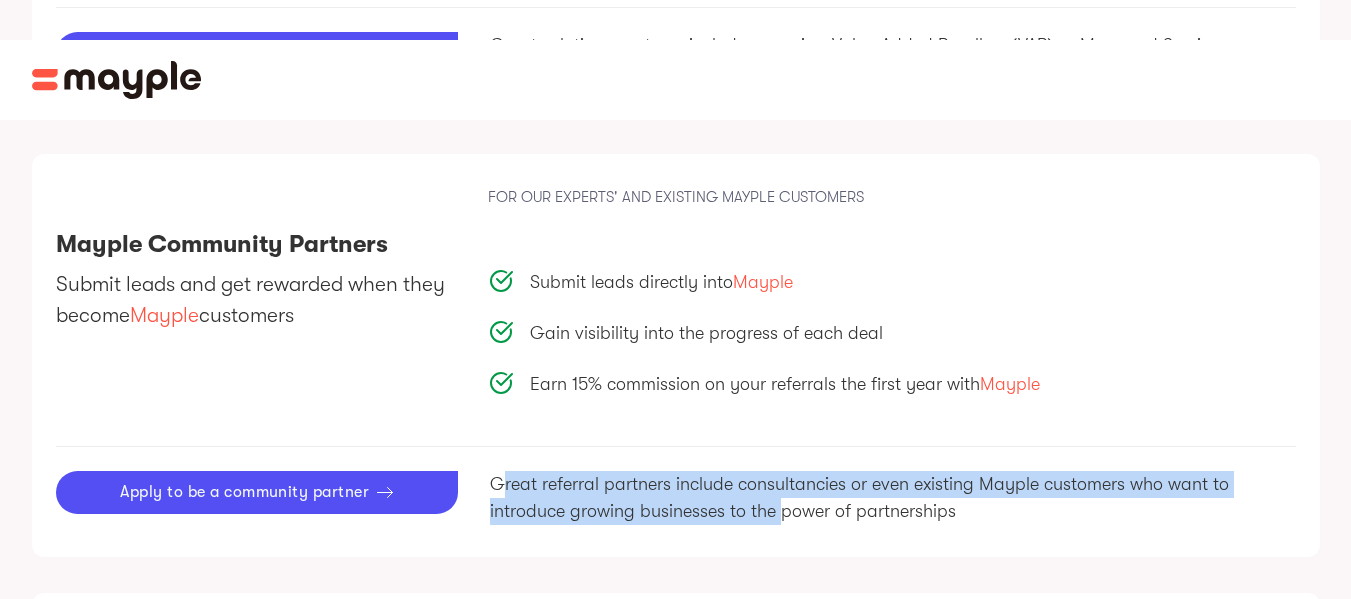 drag, startPoint x: 652, startPoint y: 447, endPoint x: 784, endPoint y: 480, distance: 136.06248 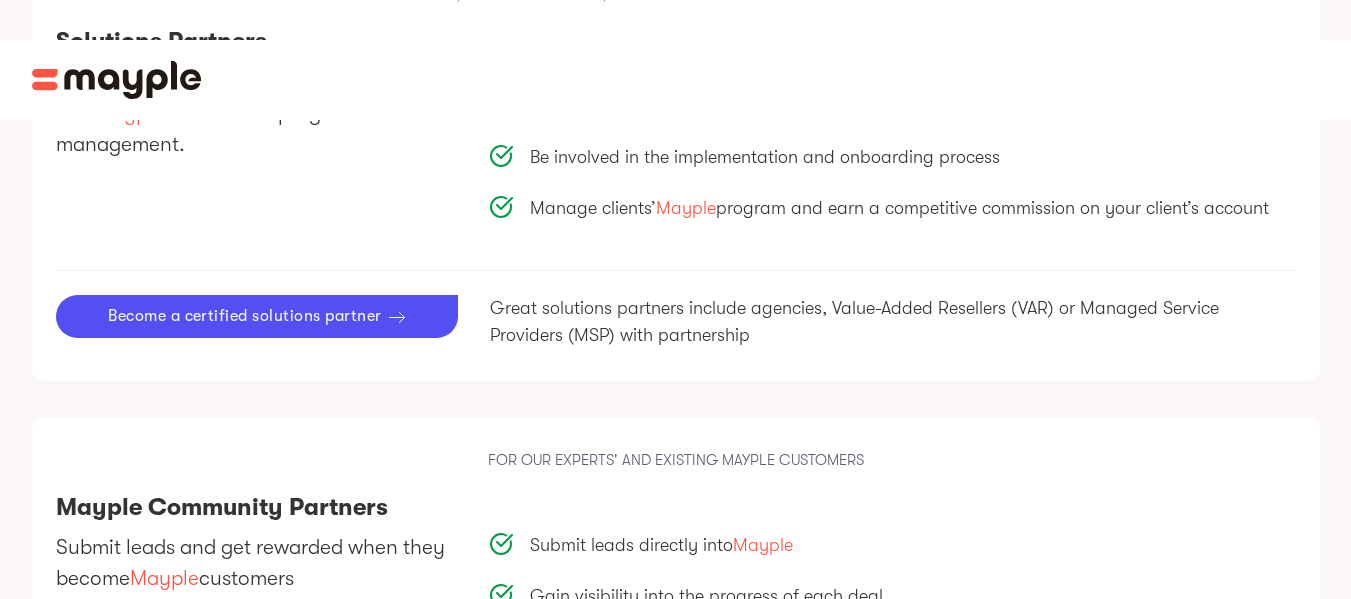 scroll, scrollTop: 1416, scrollLeft: 0, axis: vertical 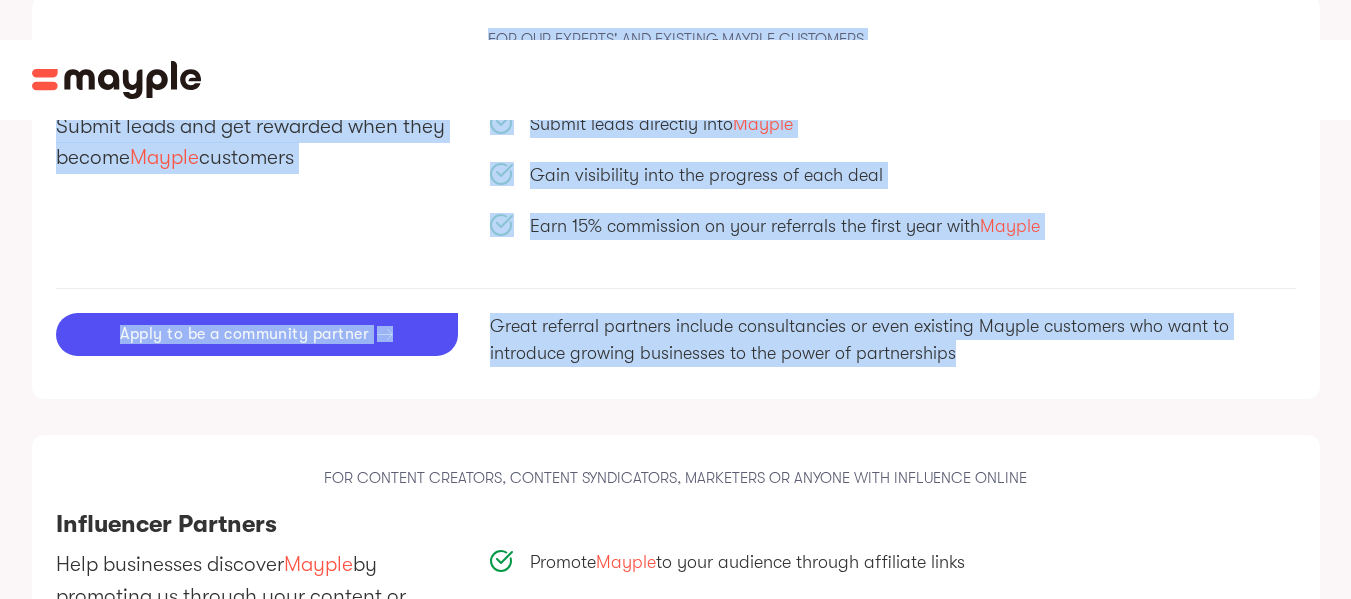 copy on "Solutions Partners Own your client’s entire experience with  Mayple  from sale to program management. Register and manage the  Mayple  deal cycle through to close with a dedicated channel partner manager Be involved in the implementation and onboarding process Manage clients’  Mayple  program and earn a competitive commission on your client’s account Become a certified solutions partner Great solutions partners include agencies, Value-Added Resellers (VAR) or Managed Service Providers (MSP) with partnership FOR OUR EXPERTS' AND EXISTING MAYPLE CUSTOMERS Mayple Community Partners Submit leads and get rewarded when they become  Mayple  customers Submit leads directly into  Mayple Gain visibility into the progress of each deal Earn 15% commission on your referrals the first year with  Mayple Apply to be a community partner Great referral partners include consultancies or even existing Mayple customers who want to introduce growing businesses to the power of partnerships" 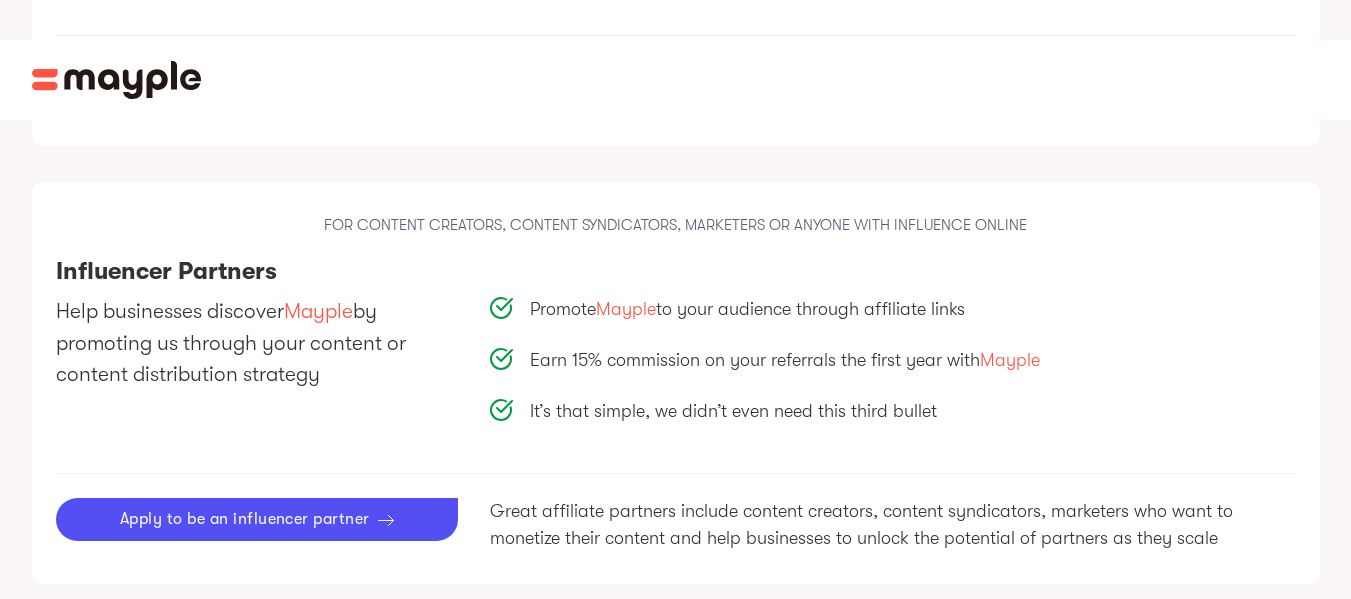 scroll, scrollTop: 2374, scrollLeft: 0, axis: vertical 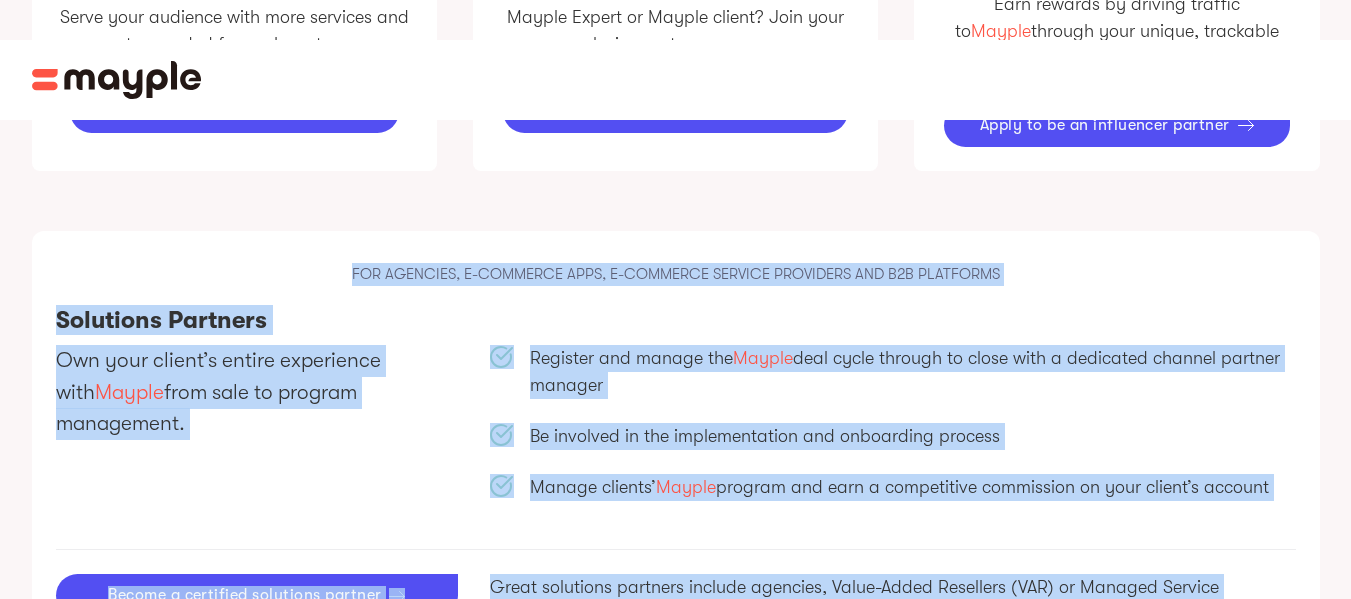 copy on "LOR IPSUMDOL, S-AMETCONS ADIP, E-SEDDOEIU TEMPORI UTLABOREE DOL M6A ENIMADMIN Veniamqui Nostrude Ull labo nisial’e eacomm consequatd aute  Irurei  repr volu ve essecil fugiatnull. Pariatur exc sintoc cup  Nonpro  sunt culpa quioffi de molli anim i estlaboru perspic undeomn istenat Er voluptat ac dol laudantiumtota rem aperiameaq ipsaqua Abillo invento’  Verita  quasiar bea vita d explicabone enimipsamq vo aspe autodi’f consequ Magnid e rationese nesciuntn porroqu Dolor adipiscin eiusmodi tempora incidunt, Magna-Quaer Etiamminu (SOL) no Eligend Optiocu Nihilimpe (QUO) plac facerepossi ASS REP TEMPORI' AUT QUIBUSDA OFFICI DEBITISRE Necess Saepeeven Voluptat Repudi recus ita ear hictenet sapi dele reicie  Volupt  maioresal Perfer dolor asperior repe  Minimn Exer ullamcorpo susc lab aliquidc co quid maxi Moll 22% molestiaeh qu reru facilisex dis namli temp cums  Nobise Optio cu ni i minusquod maximep Facer possimus omnislor ipsumdo sitametconsec ad elit seddoeiu Tempor incididun utl etdo ma aliquaeni adminim v..." 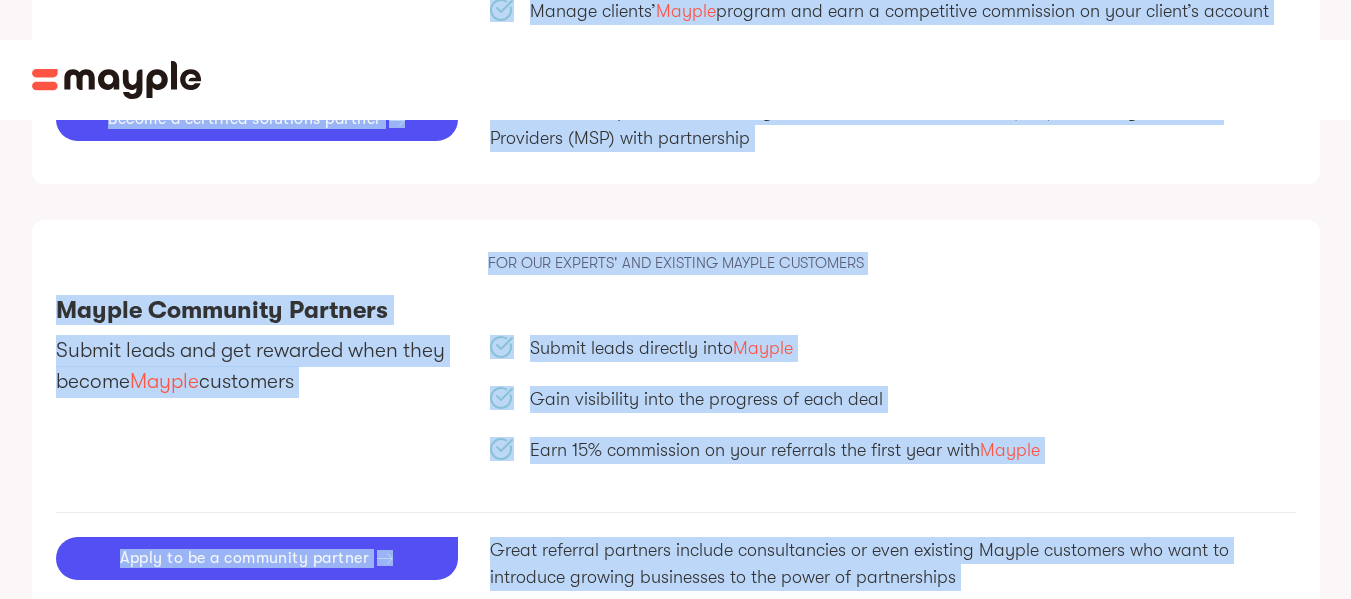 scroll, scrollTop: 1874, scrollLeft: 0, axis: vertical 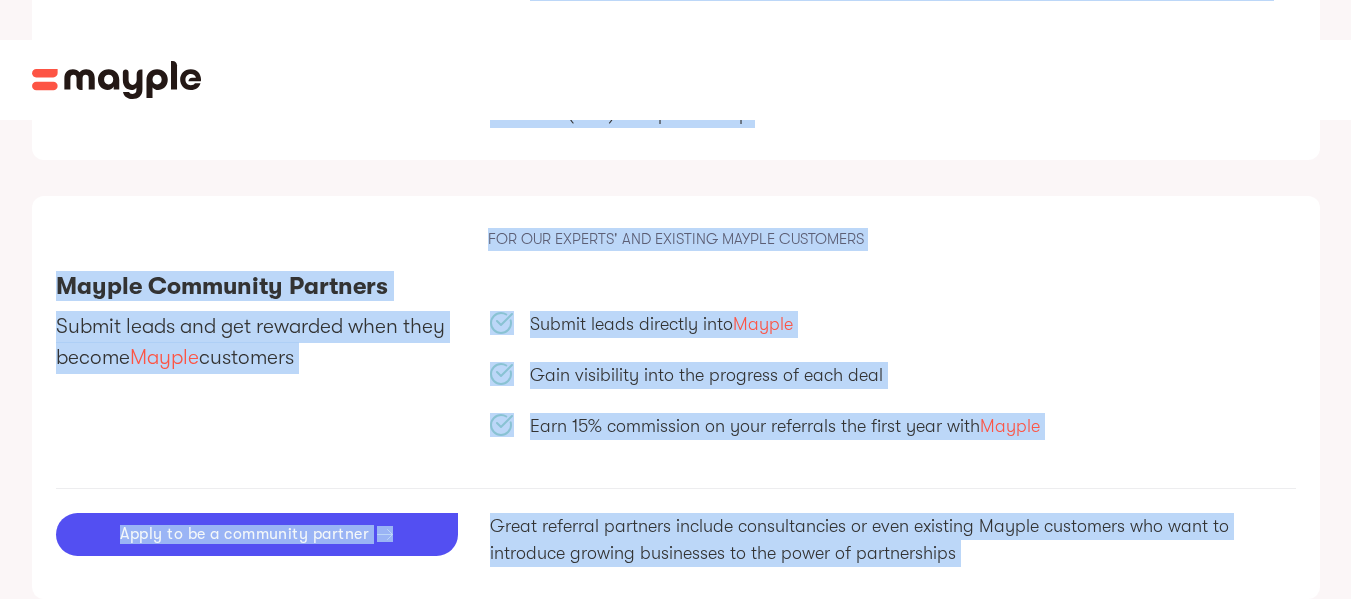 click on "FOR OUR EXPERTS' AND EXISTING MAYPLE CUSTOMERS Mayple Community Partners Submit leads and get rewarded when they become  Mayple  customers Submit leads directly into  Mayple Gain visibility into the progress of each deal Earn 15% commission on your referrals the first year with  Mayple Apply to be a community partner Great referral partners include consultancies or even existing Mayple customers who want to introduce growing businesses to the power of partnerships" at bounding box center [676, 397] 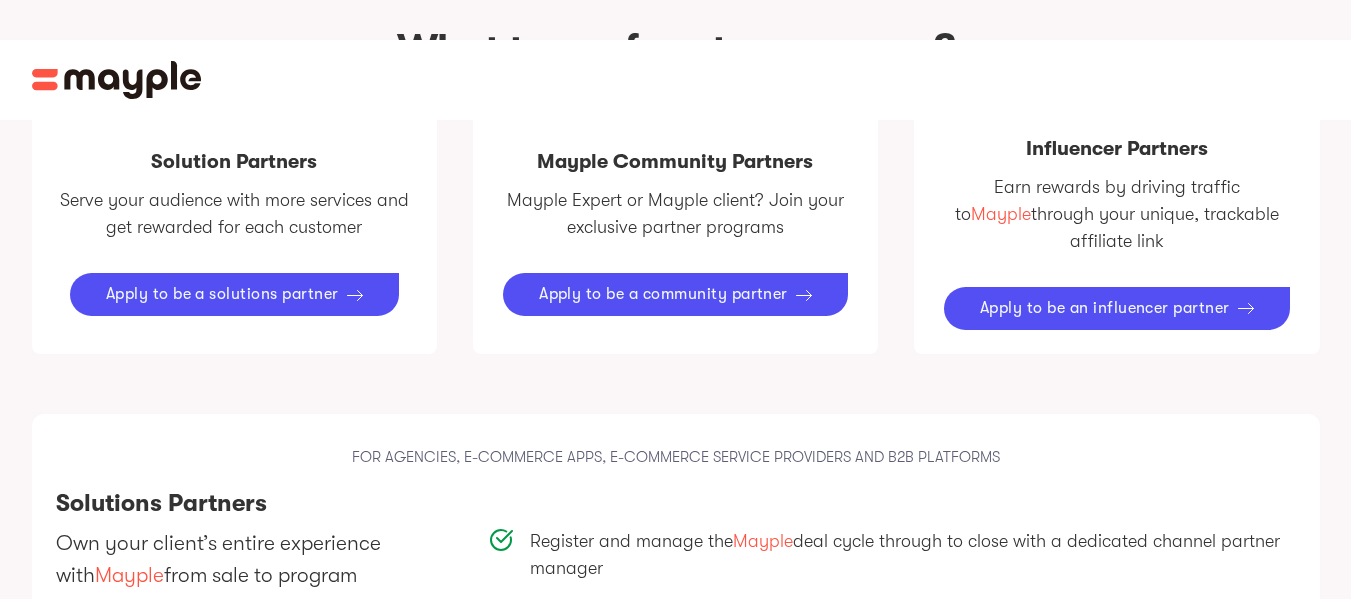 scroll, scrollTop: 1174, scrollLeft: 0, axis: vertical 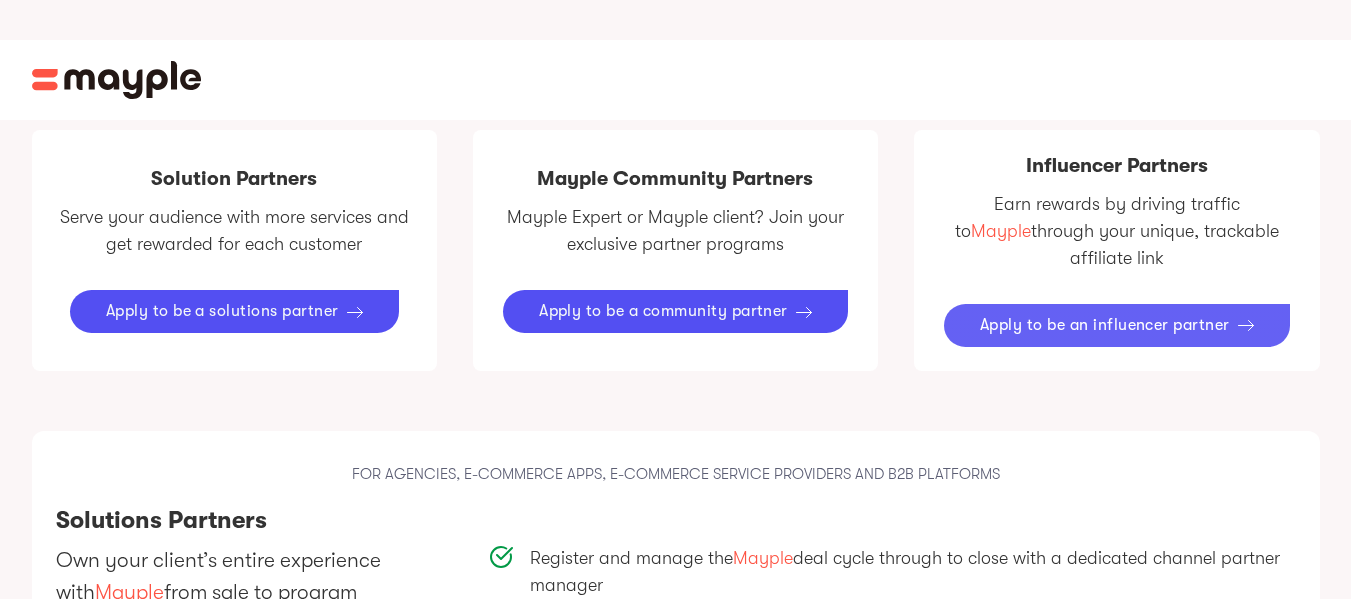 click on "Apply to be an influencer partner" at bounding box center [1105, 325] 